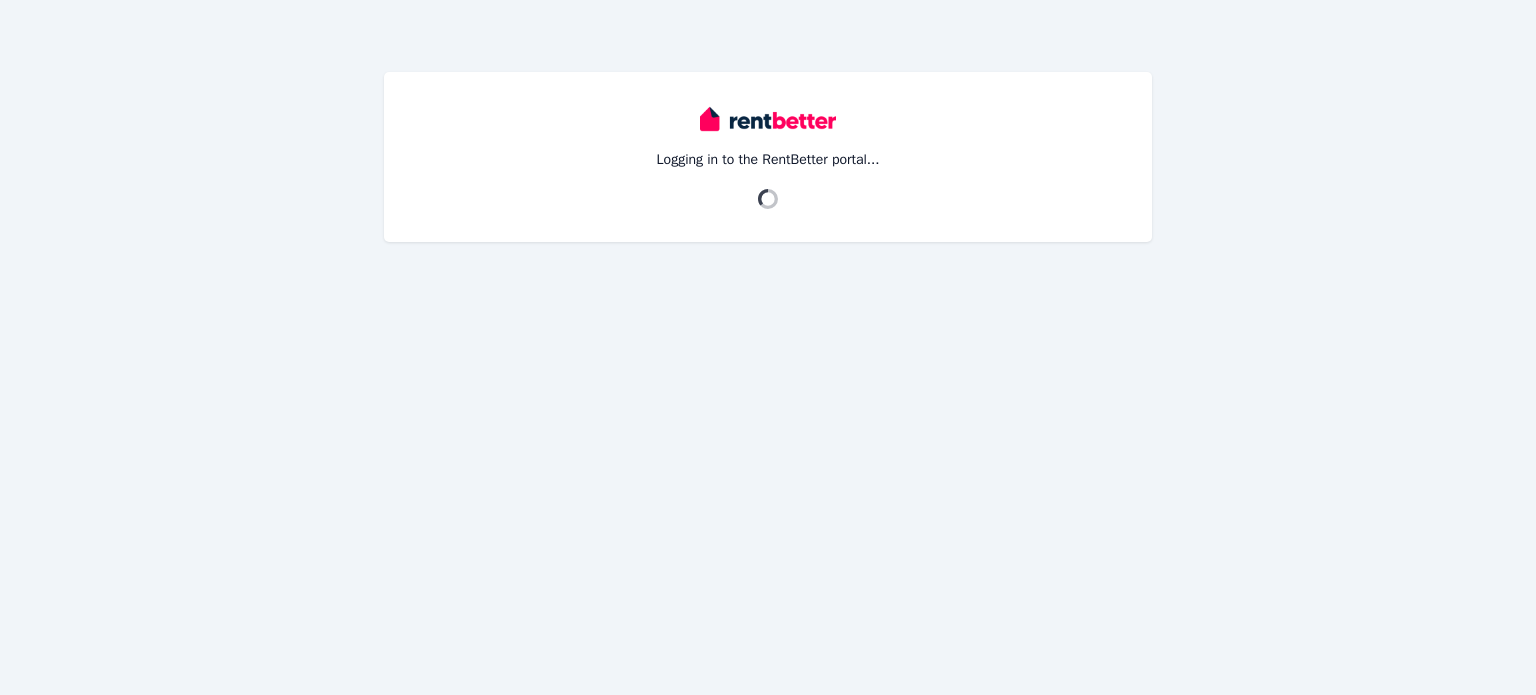 scroll, scrollTop: 0, scrollLeft: 0, axis: both 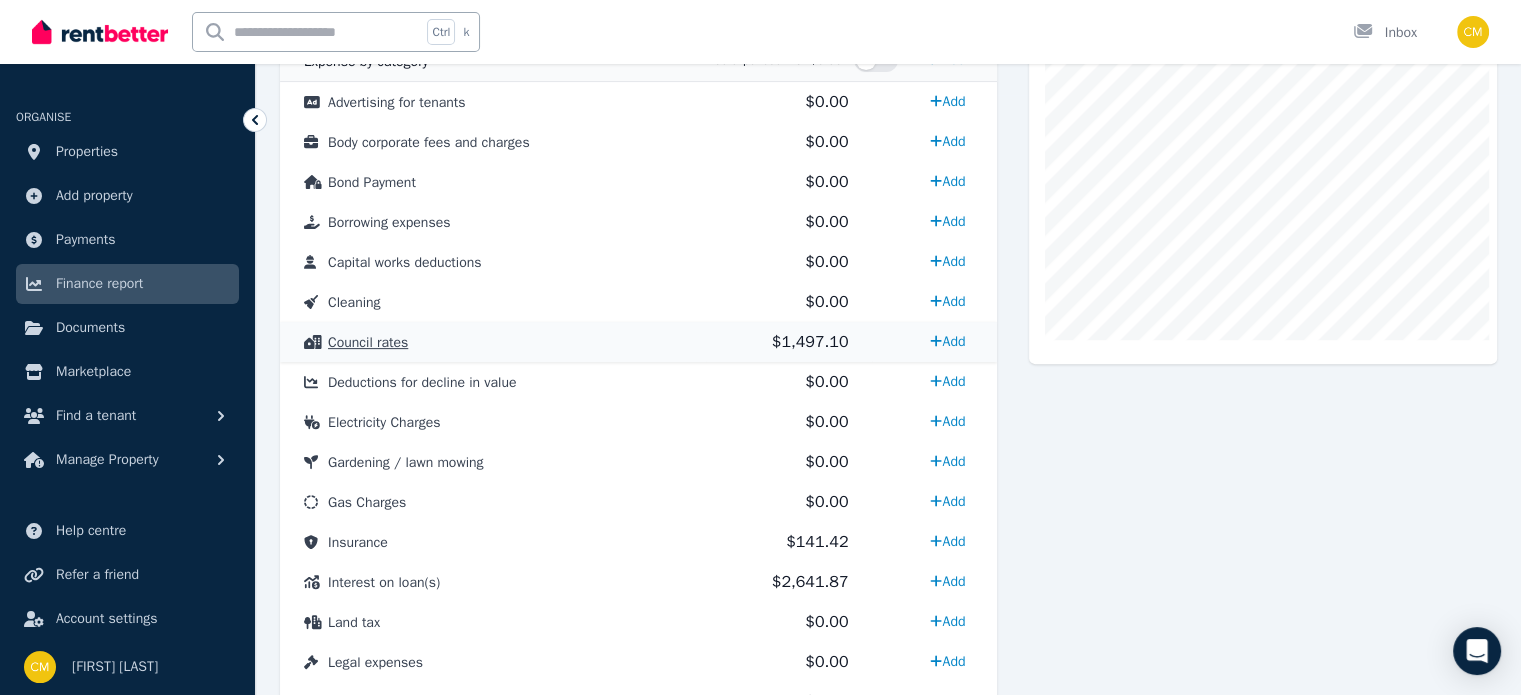 click on "Council rates" at bounding box center (493, 342) 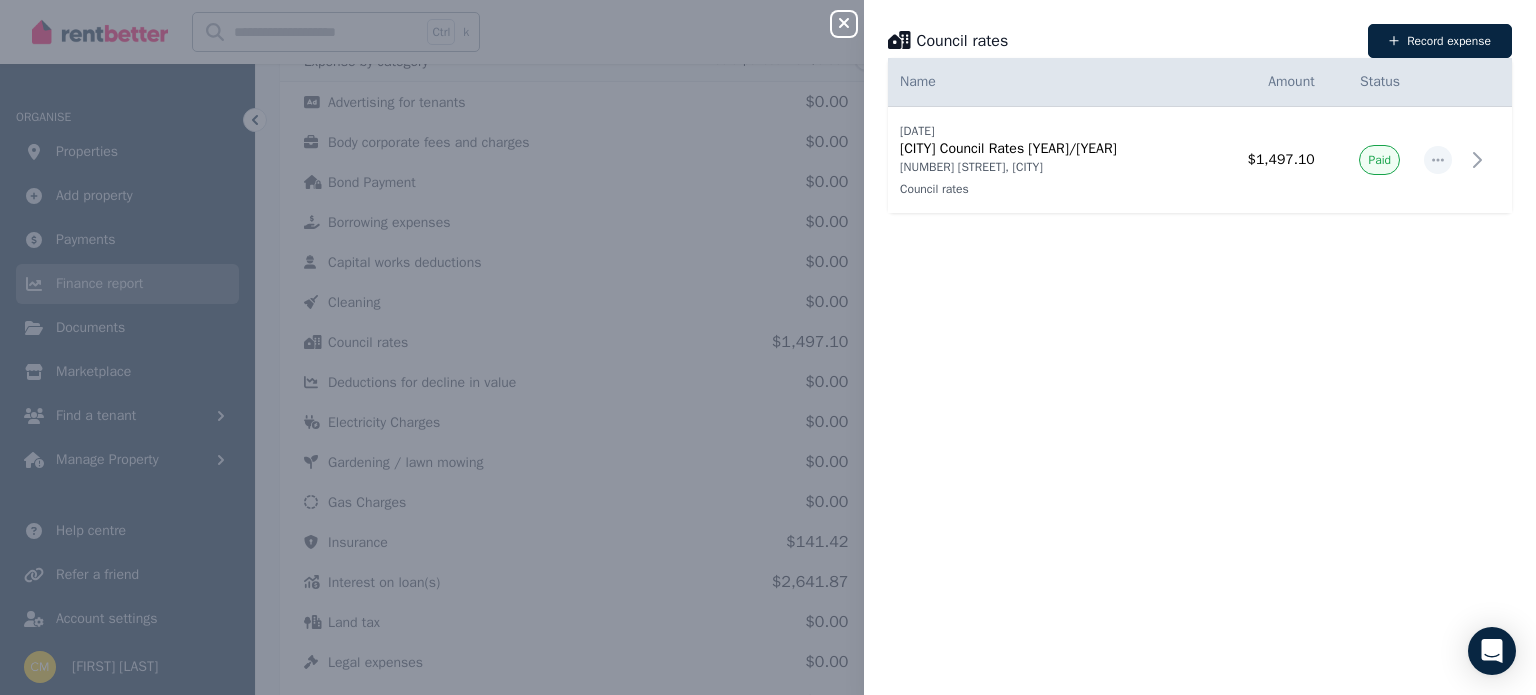 click 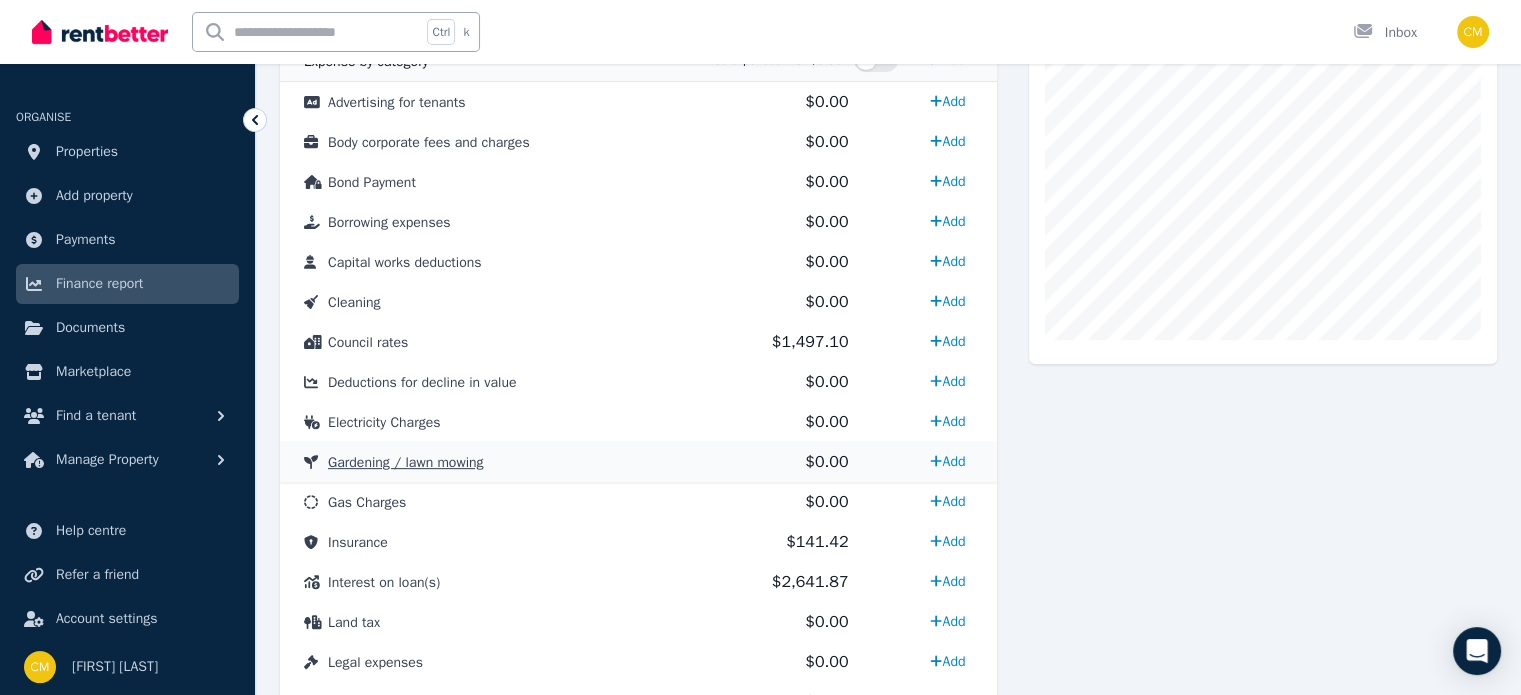 scroll, scrollTop: 700, scrollLeft: 0, axis: vertical 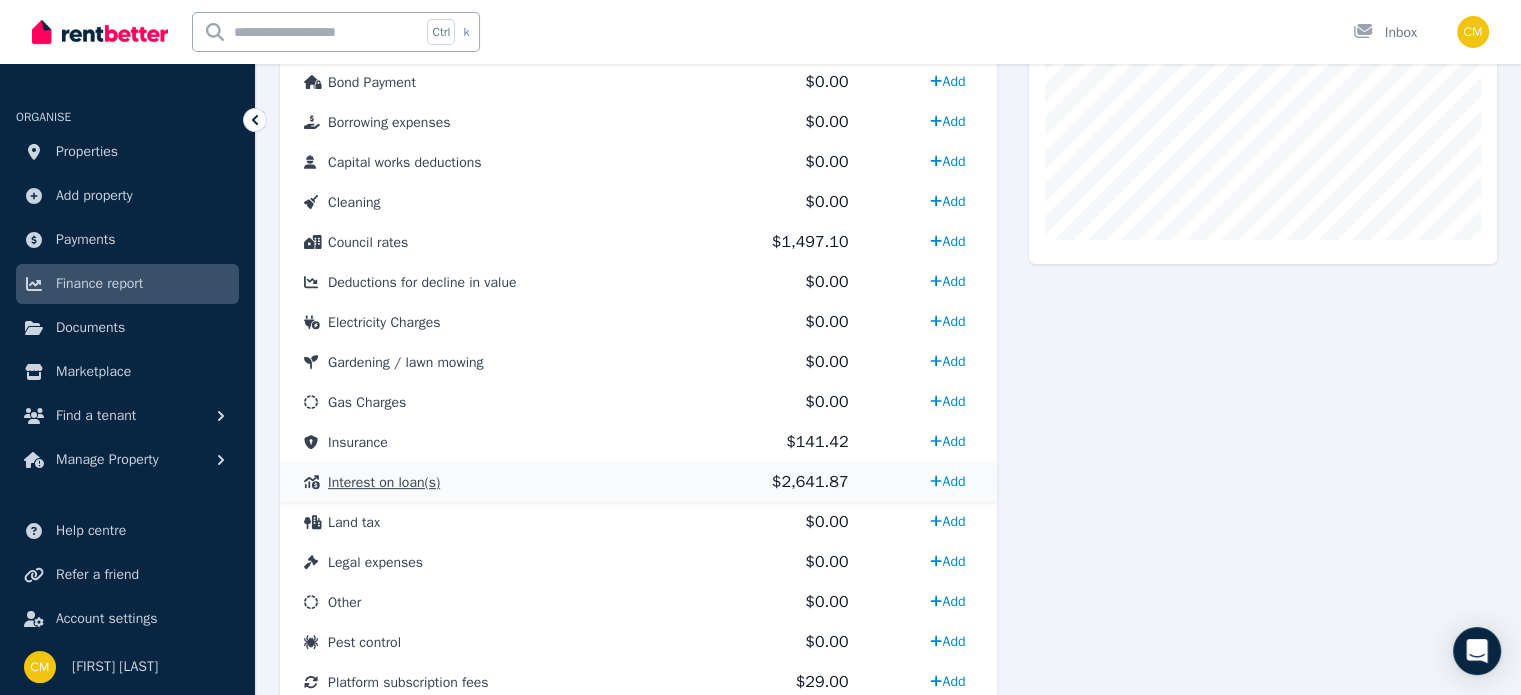 click on "Interest on loan(s)" at bounding box center (493, 482) 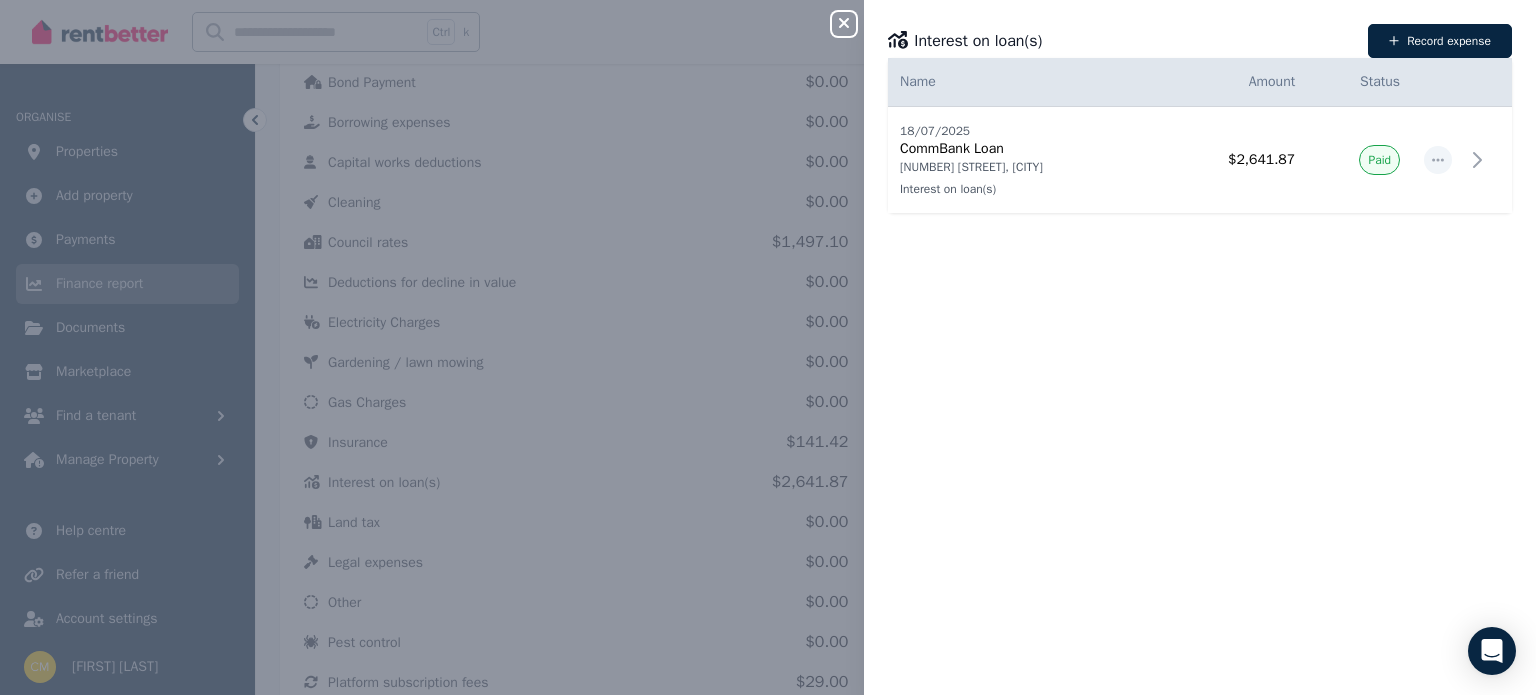 click 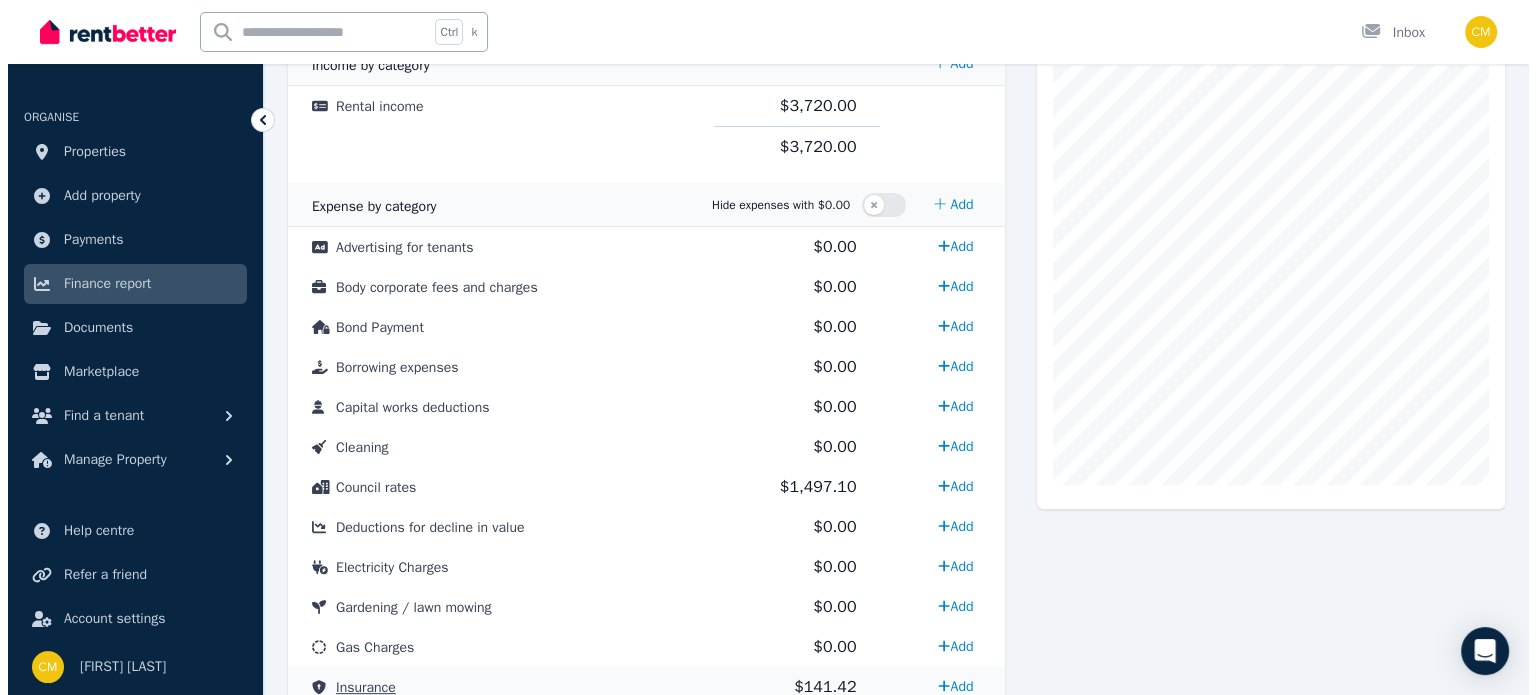 scroll, scrollTop: 355, scrollLeft: 0, axis: vertical 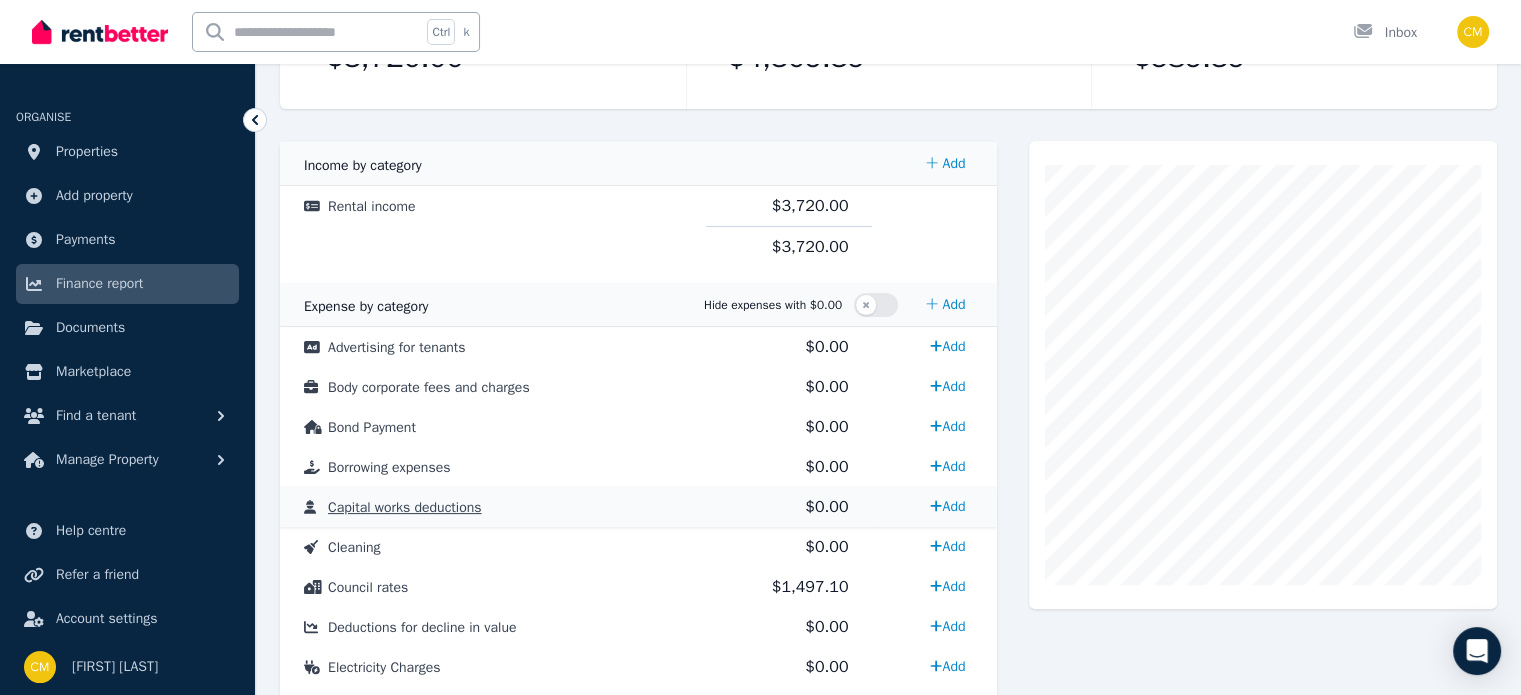 click on "Capital works deductions" at bounding box center (493, 507) 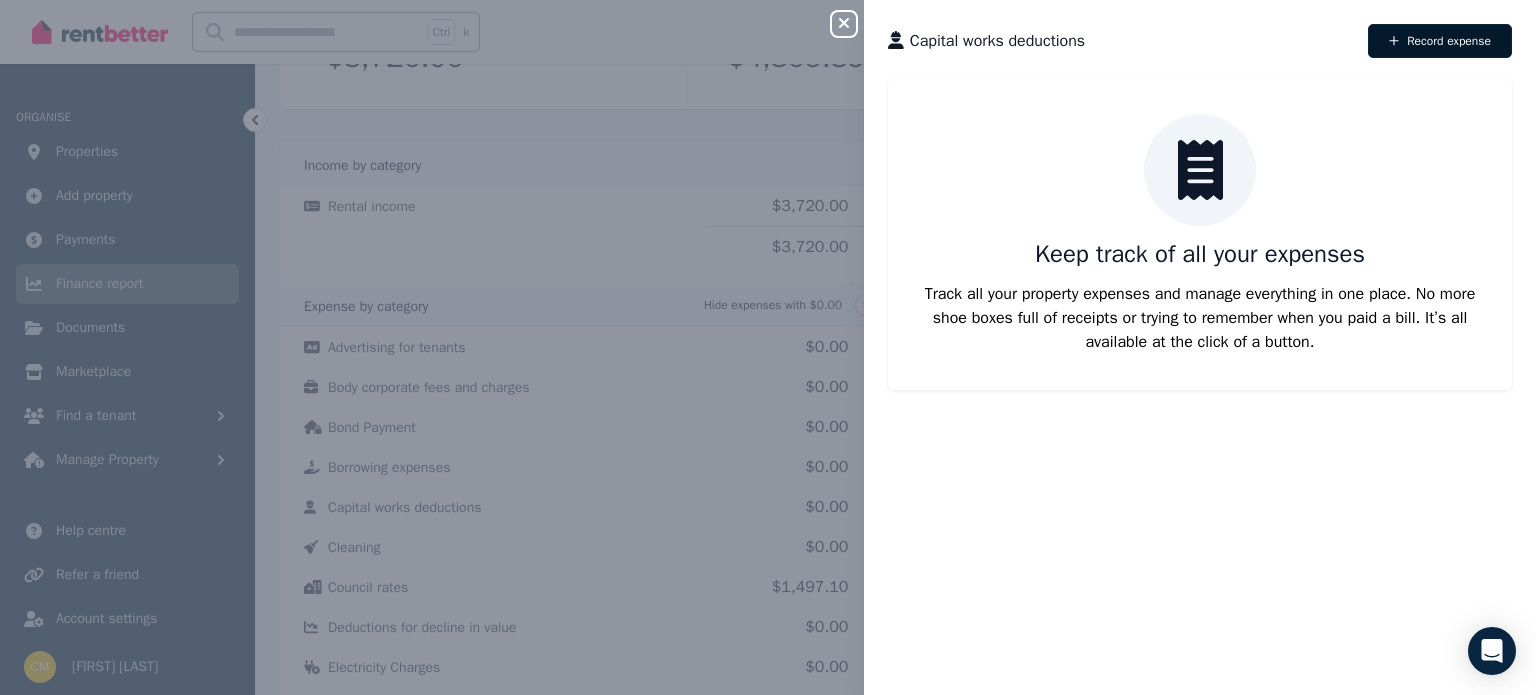 click on "Record expense" at bounding box center [1440, 41] 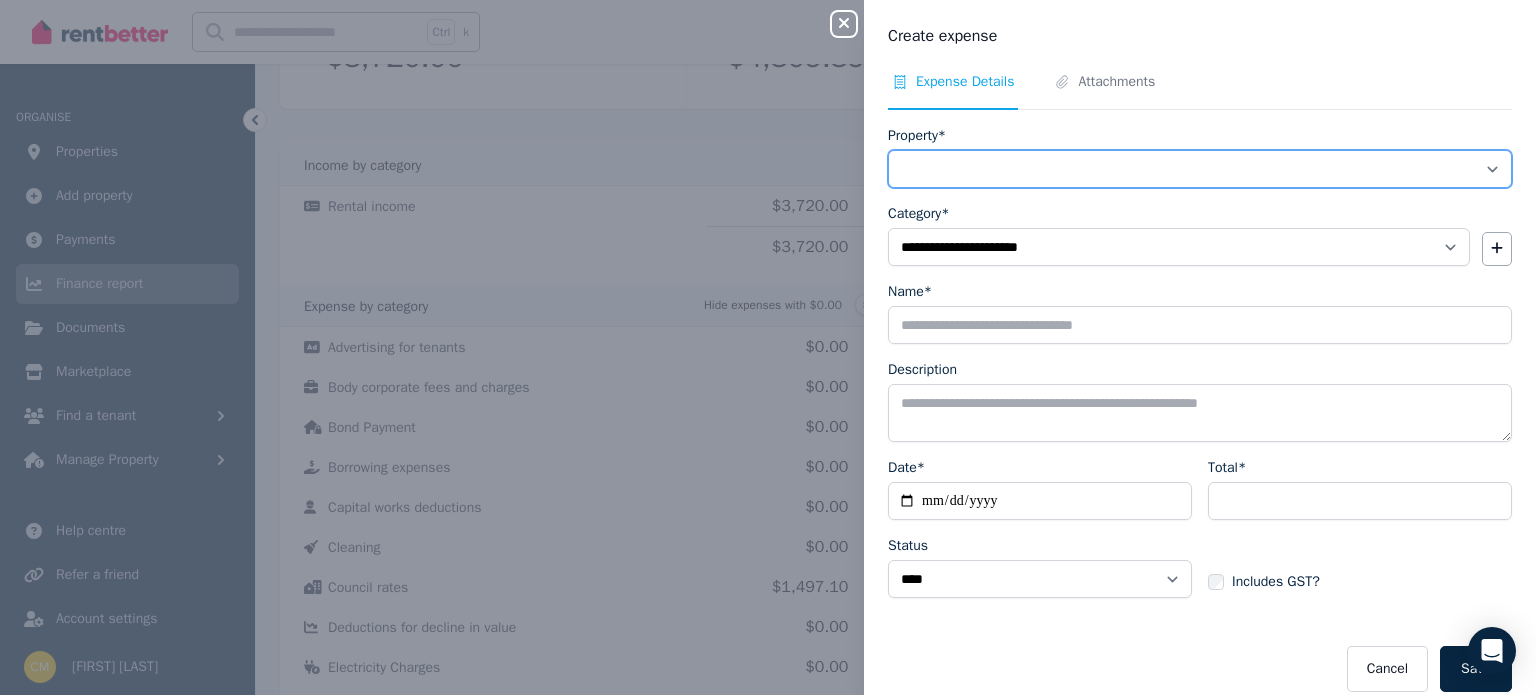 click on "**********" at bounding box center [1200, 169] 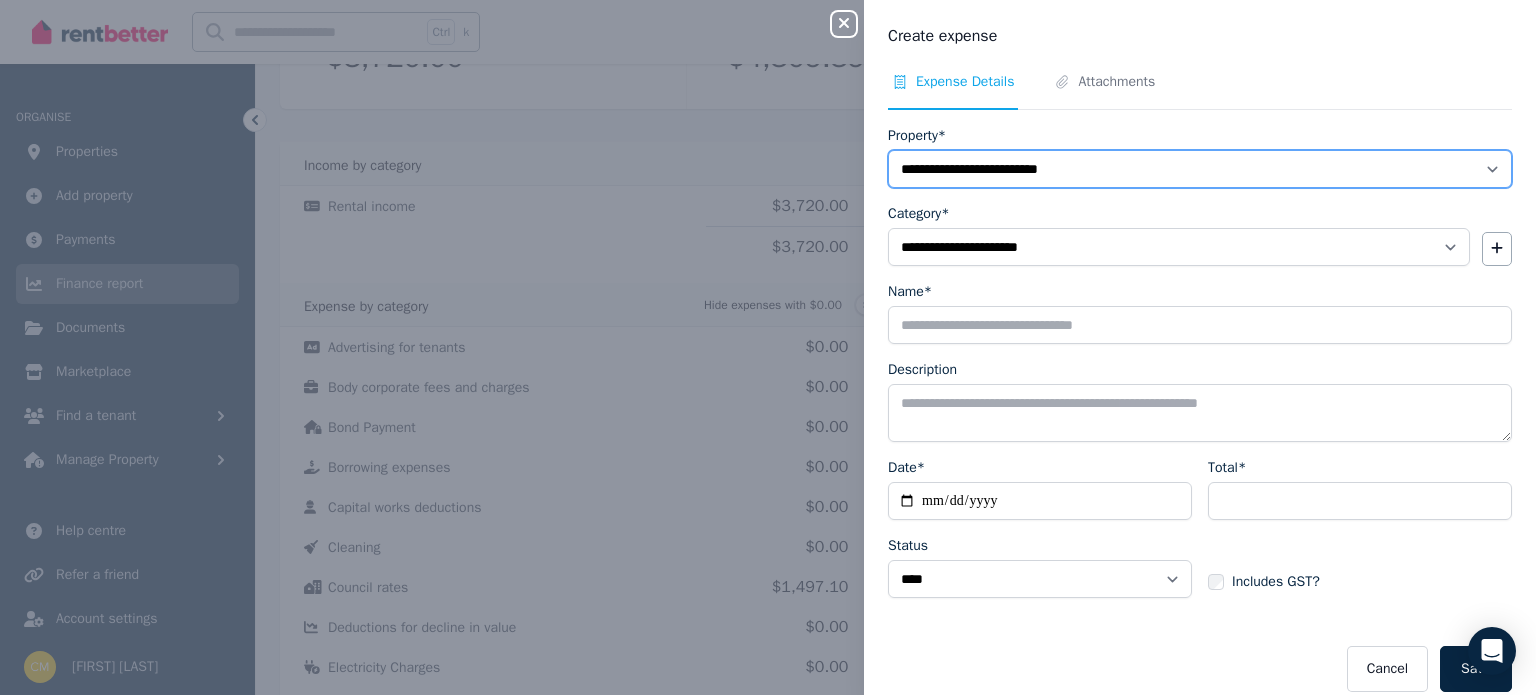 click on "**********" at bounding box center [1200, 169] 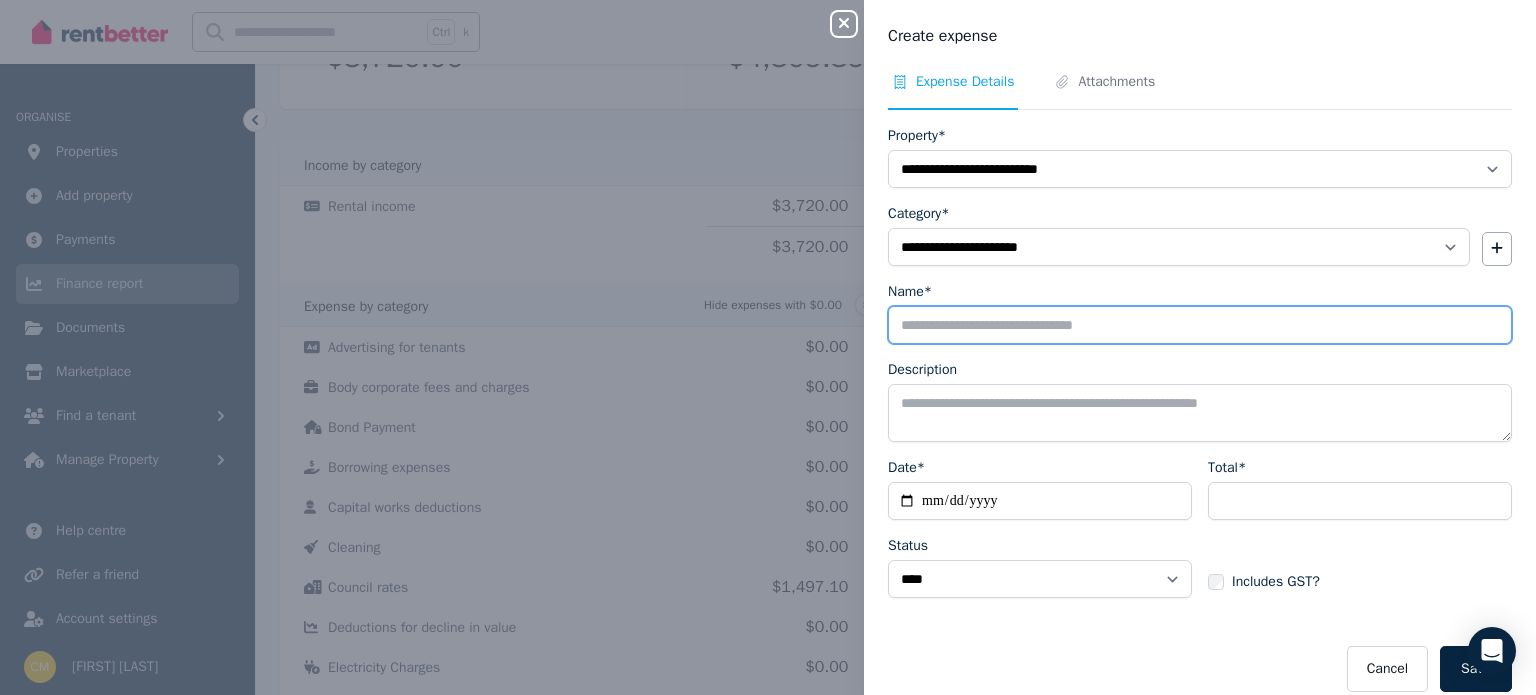 click on "Name*" at bounding box center [1200, 325] 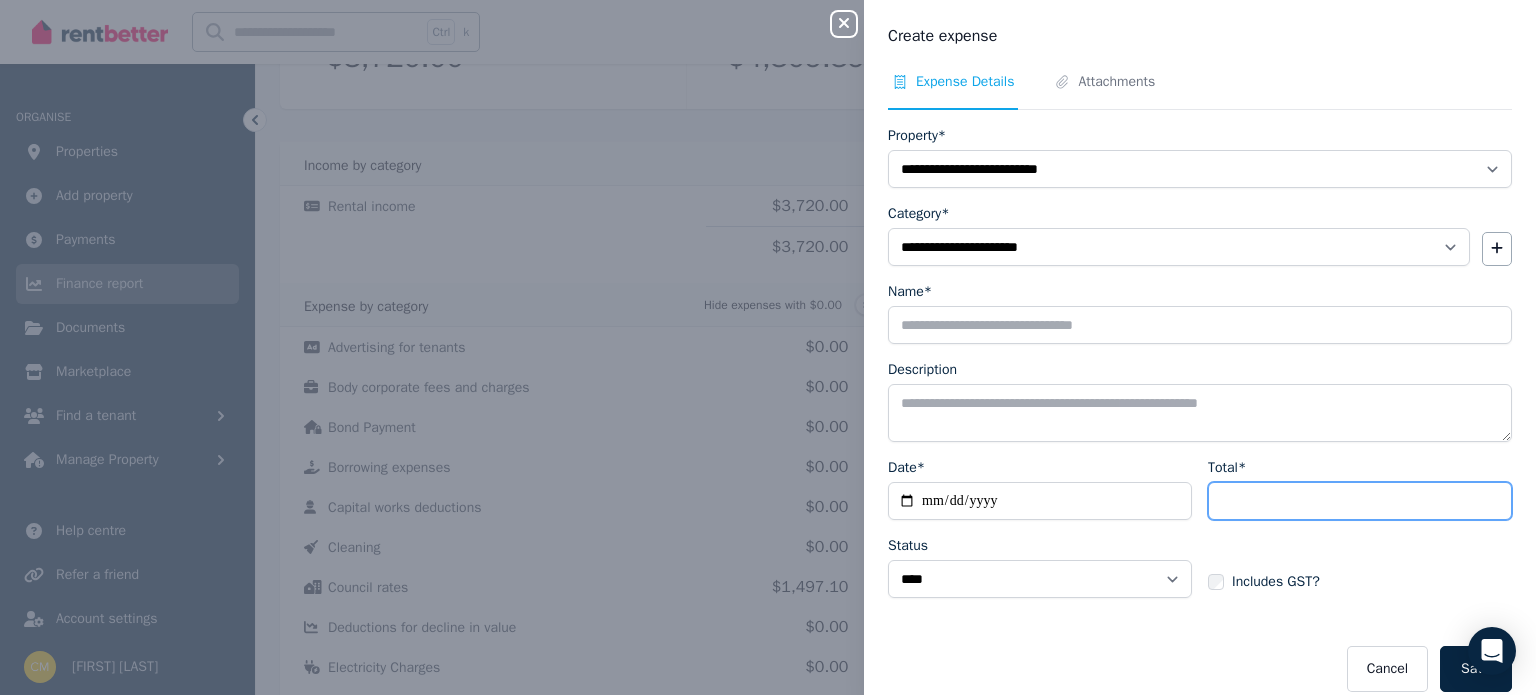 click on "Total*" at bounding box center (1360, 501) 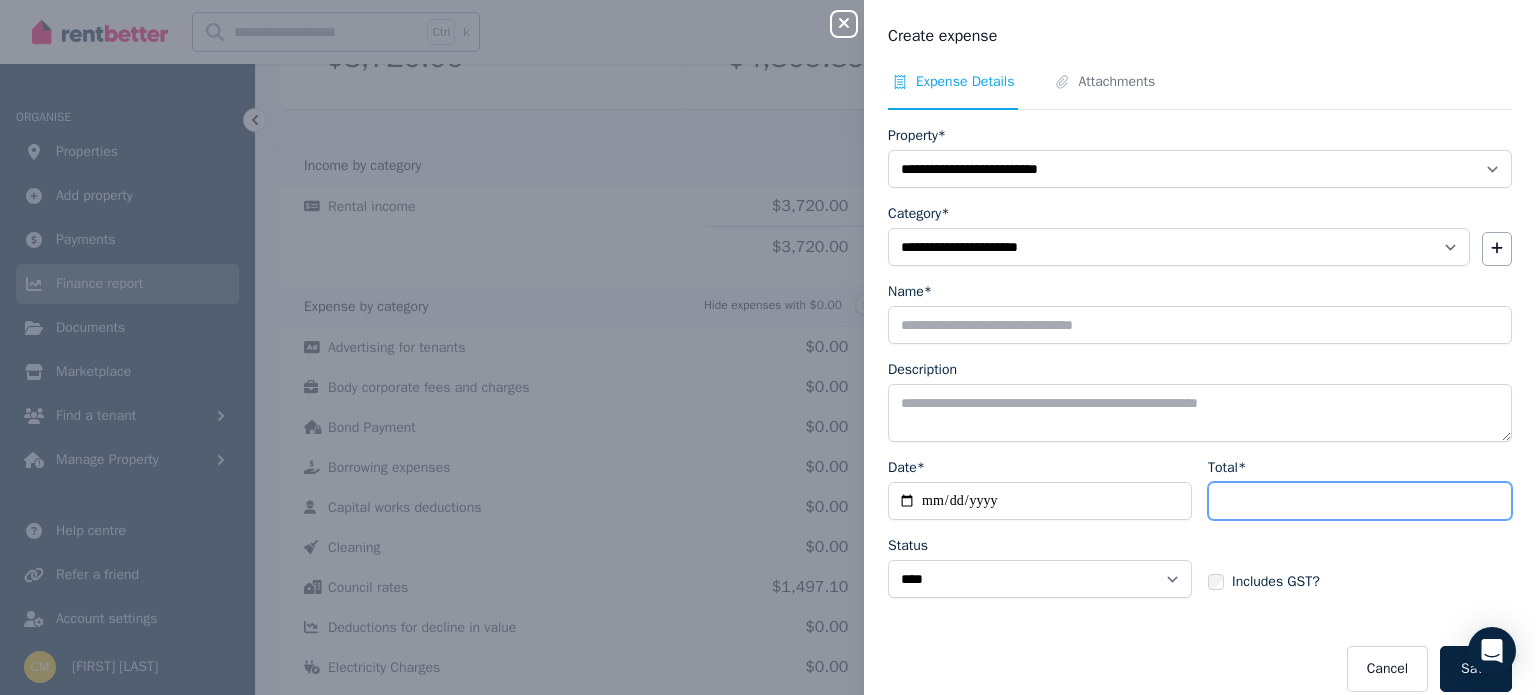 type on "****" 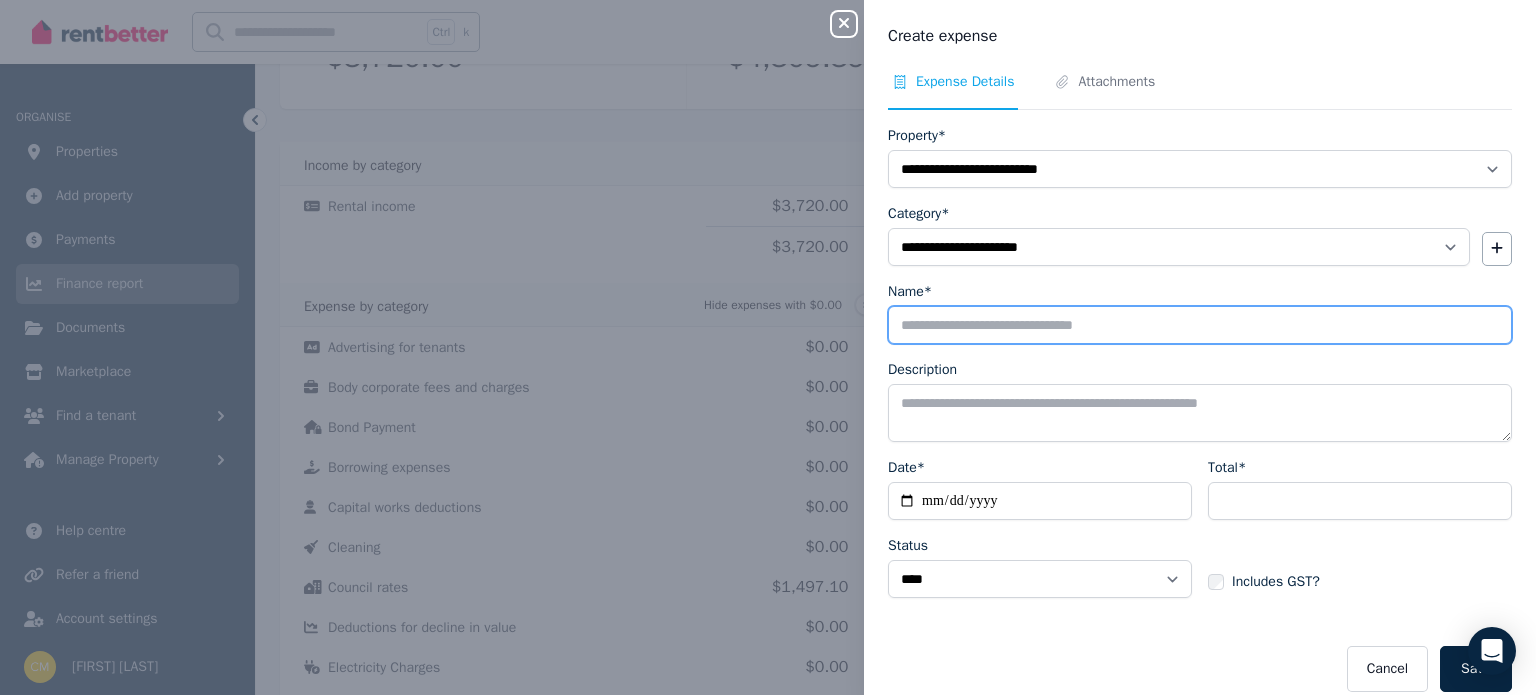 click on "Name*" at bounding box center (1200, 325) 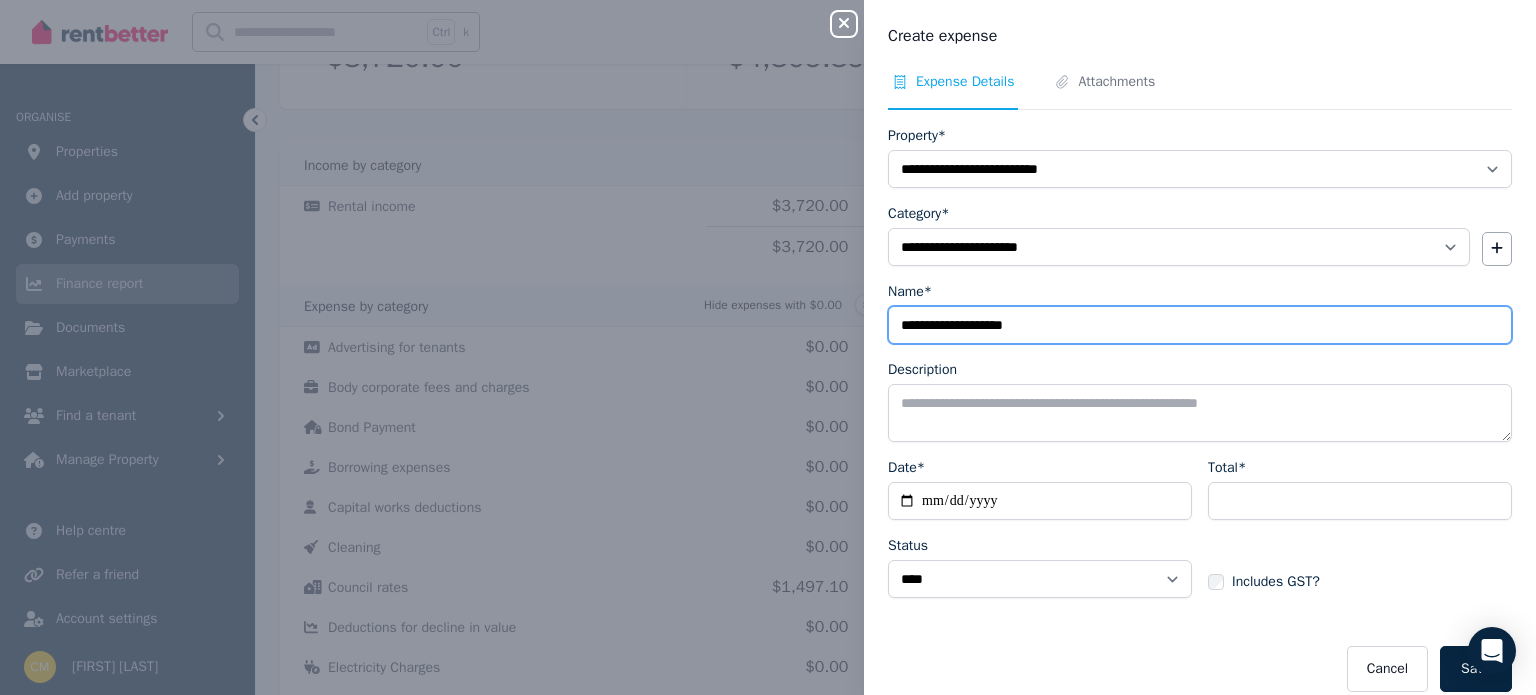 click on "**********" at bounding box center (1200, 325) 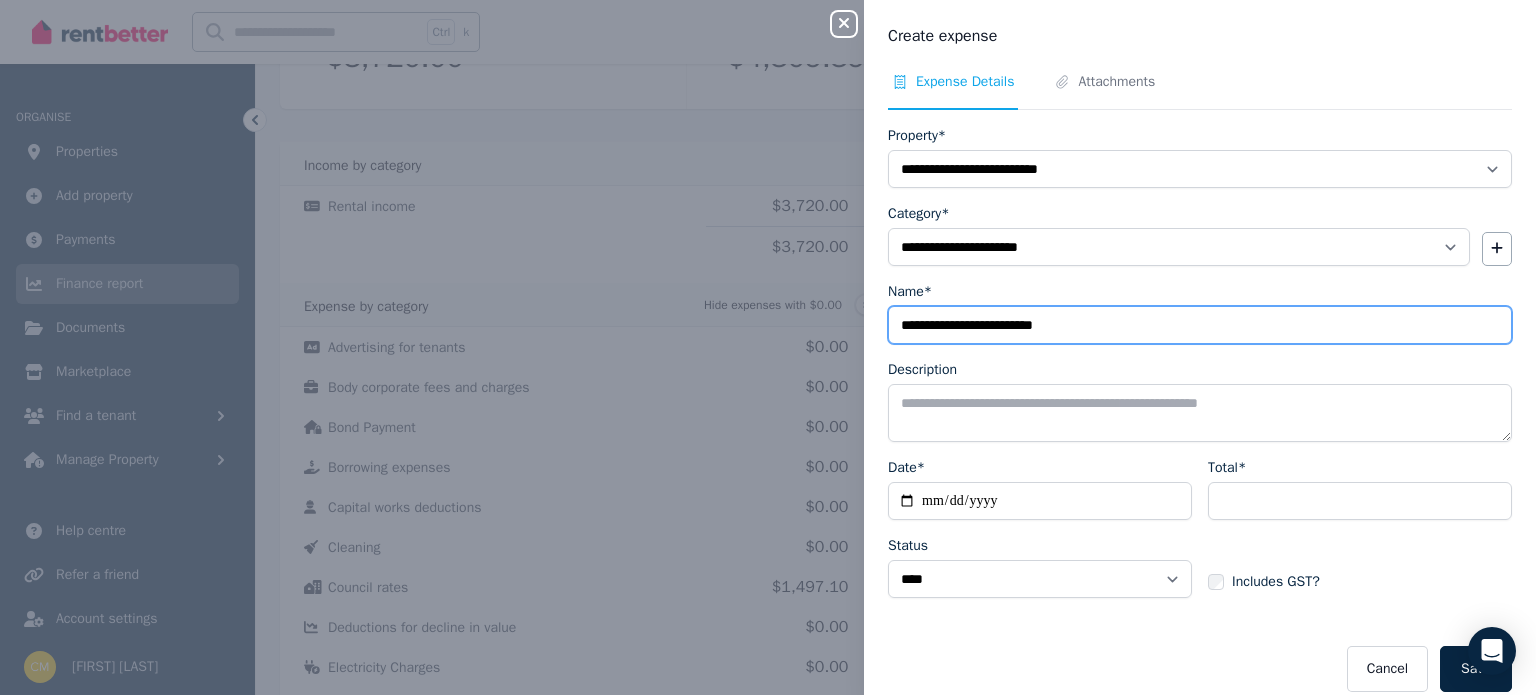 type on "**********" 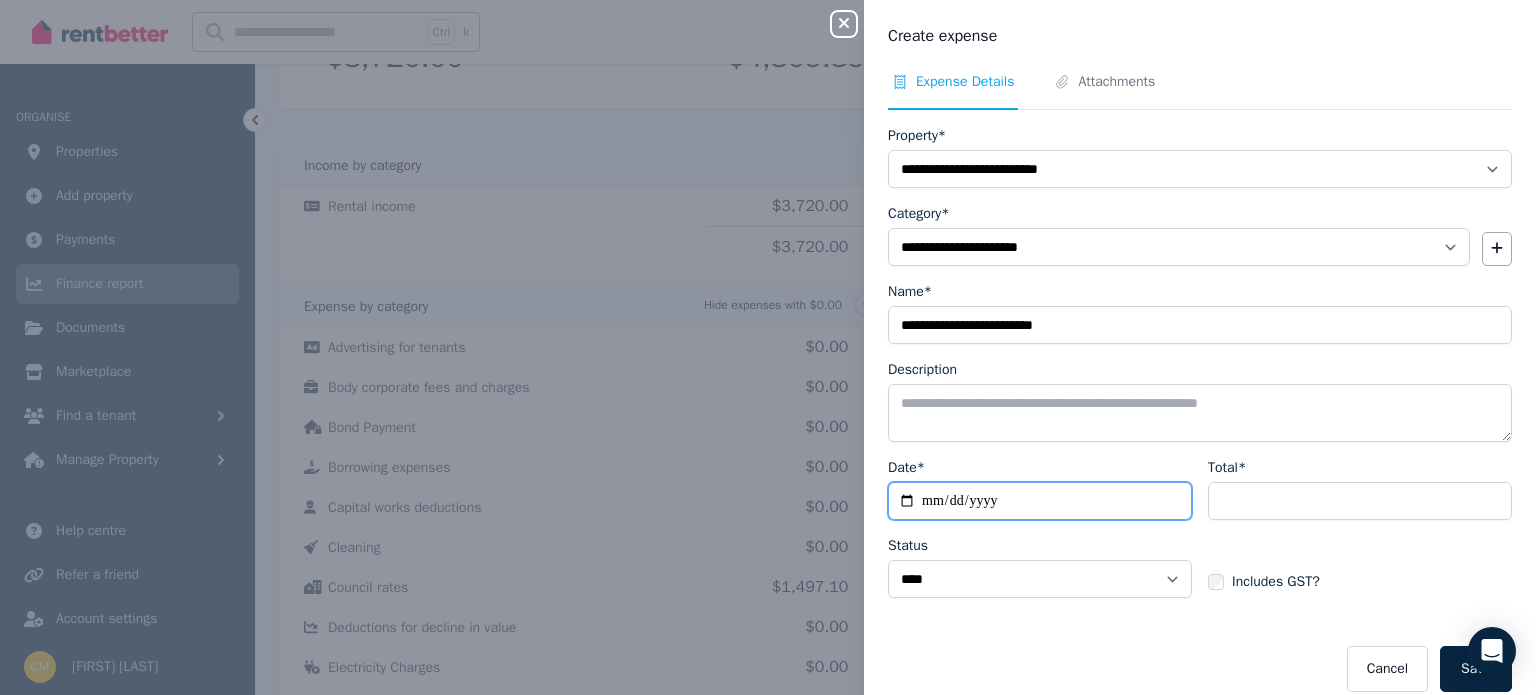 click on "Date*" at bounding box center [1040, 501] 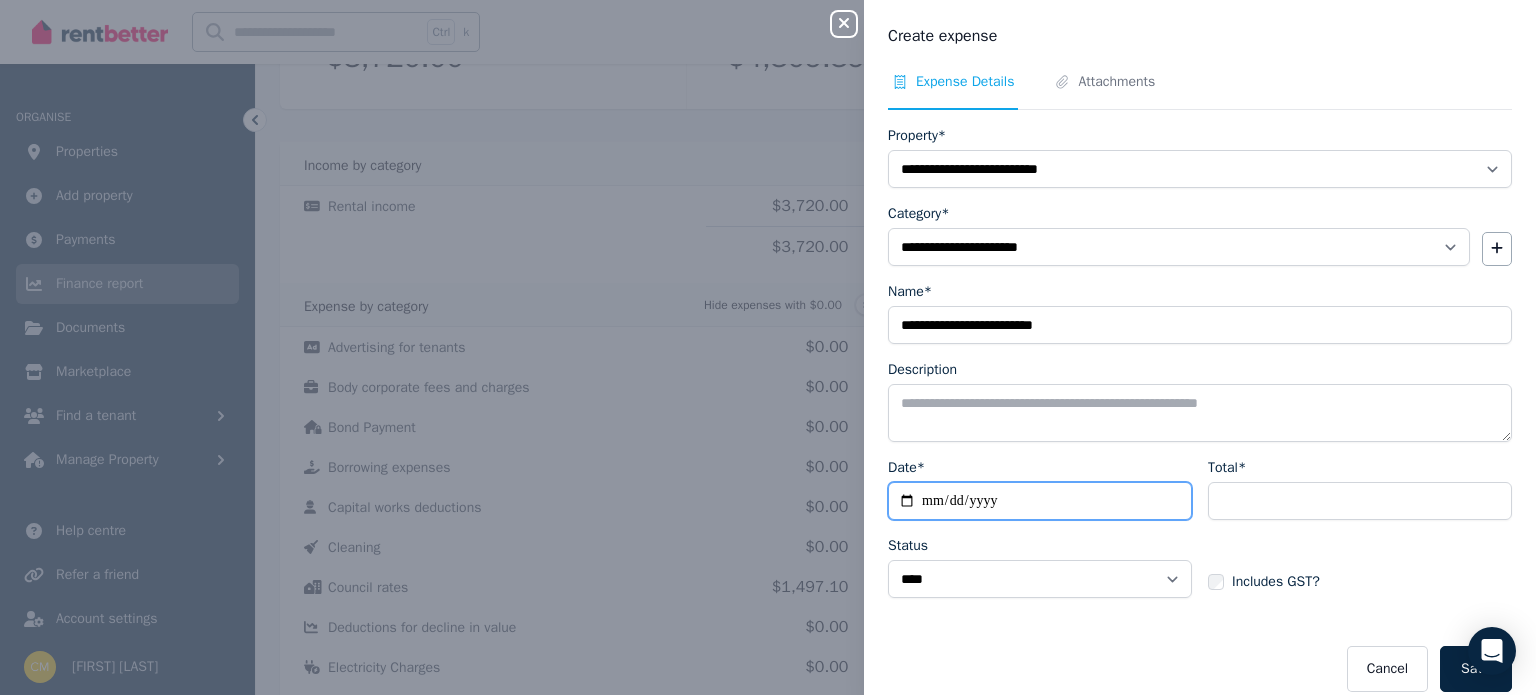 type on "**********" 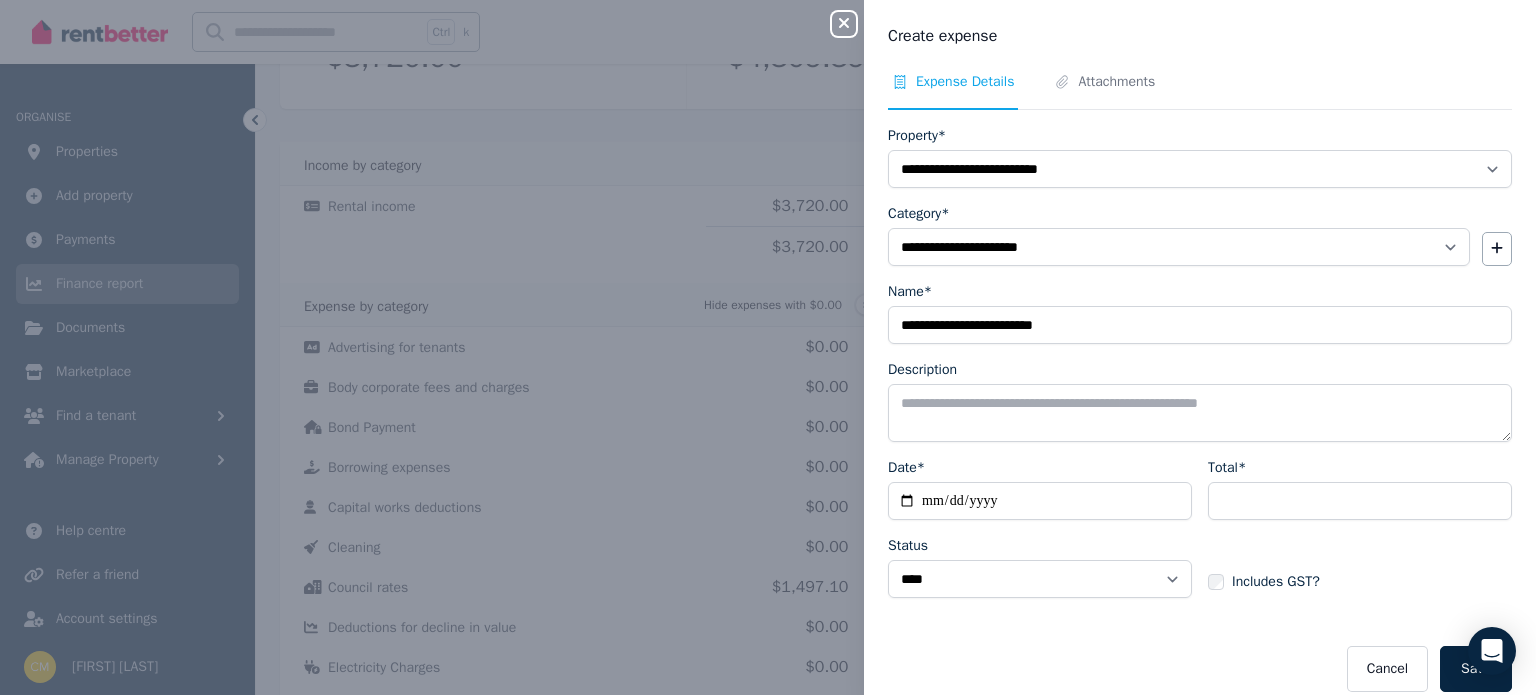 click on "Includes GST?" at bounding box center (1360, 564) 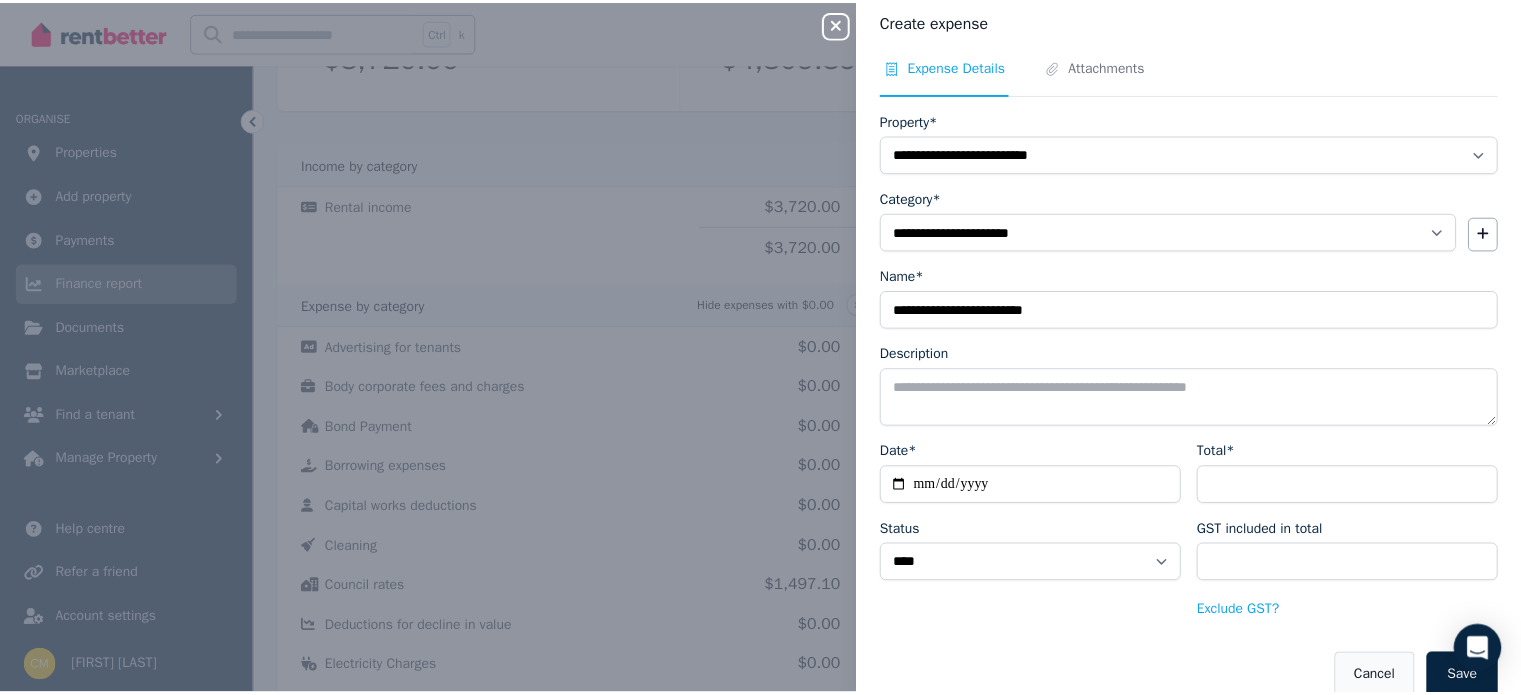 scroll, scrollTop: 41, scrollLeft: 0, axis: vertical 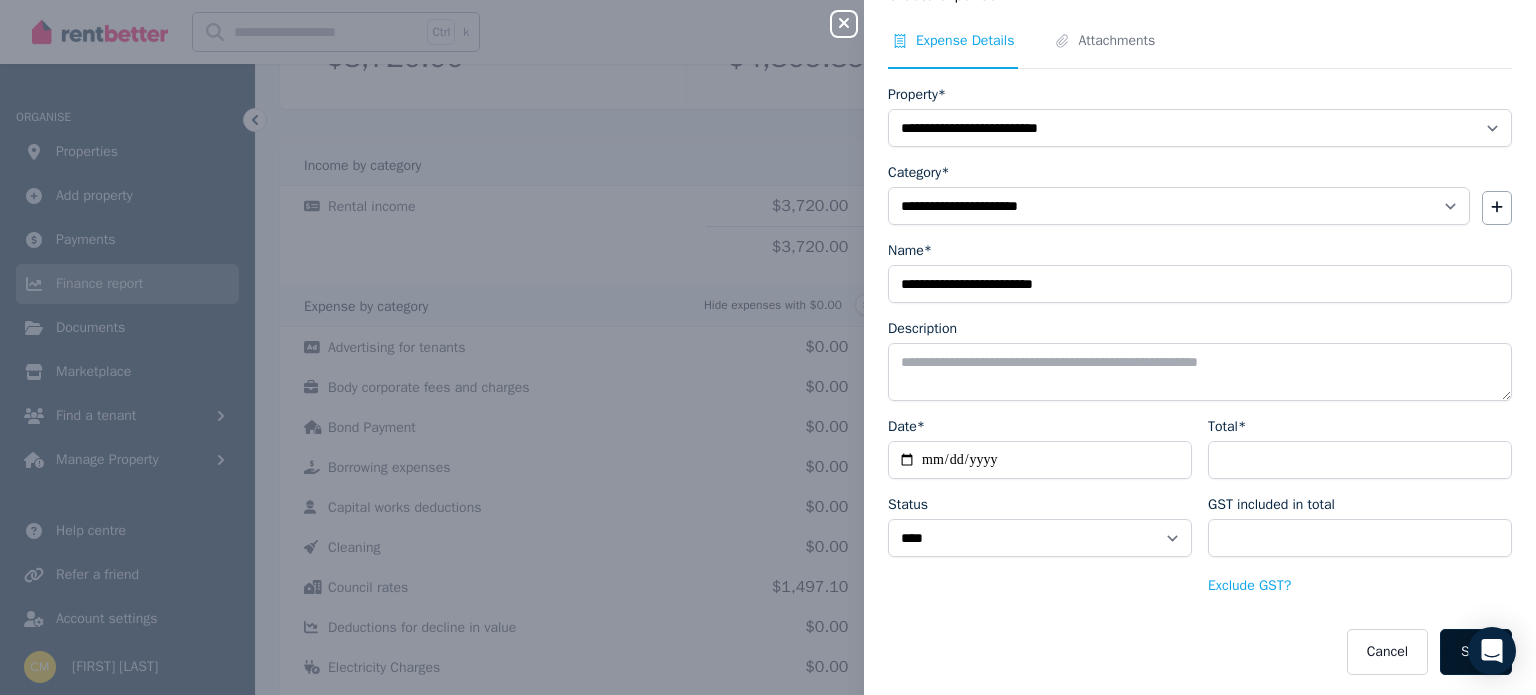 click on "Save" at bounding box center [1476, 652] 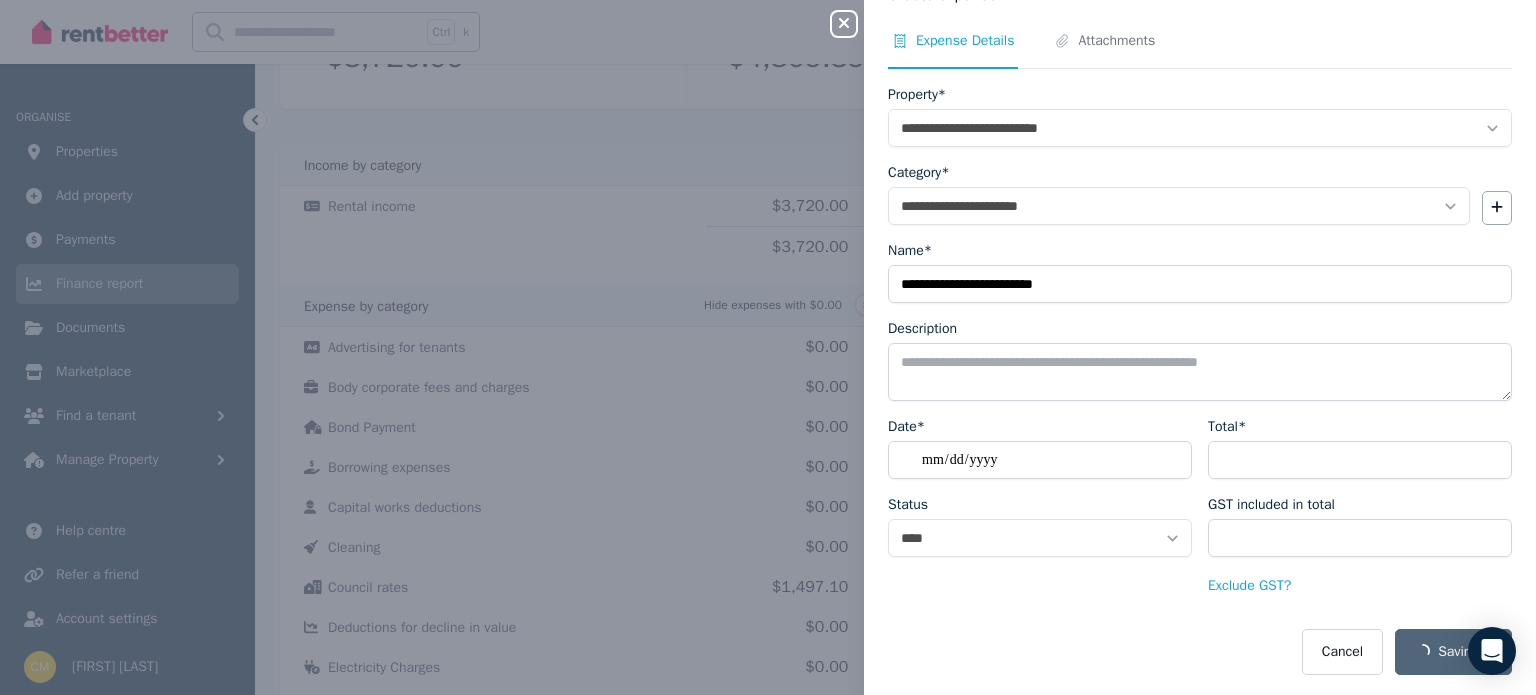 select 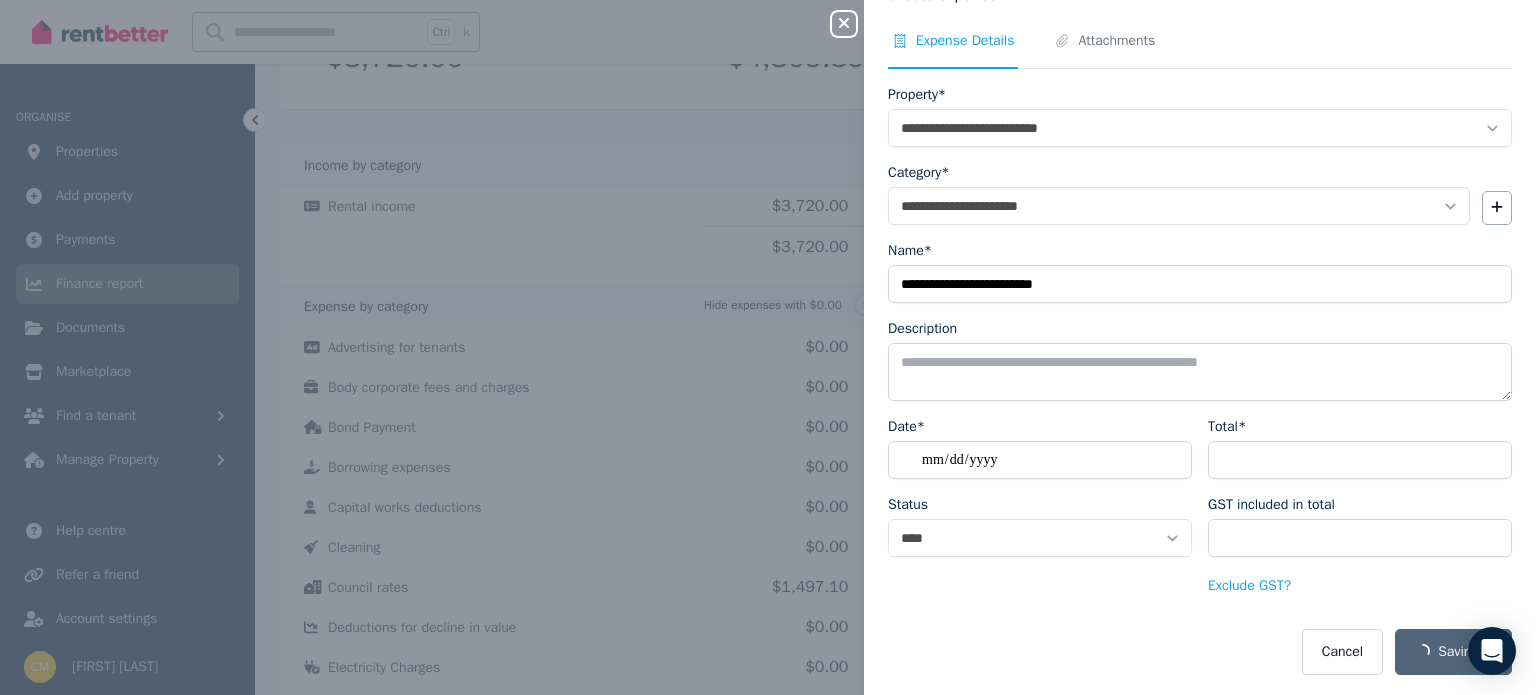select 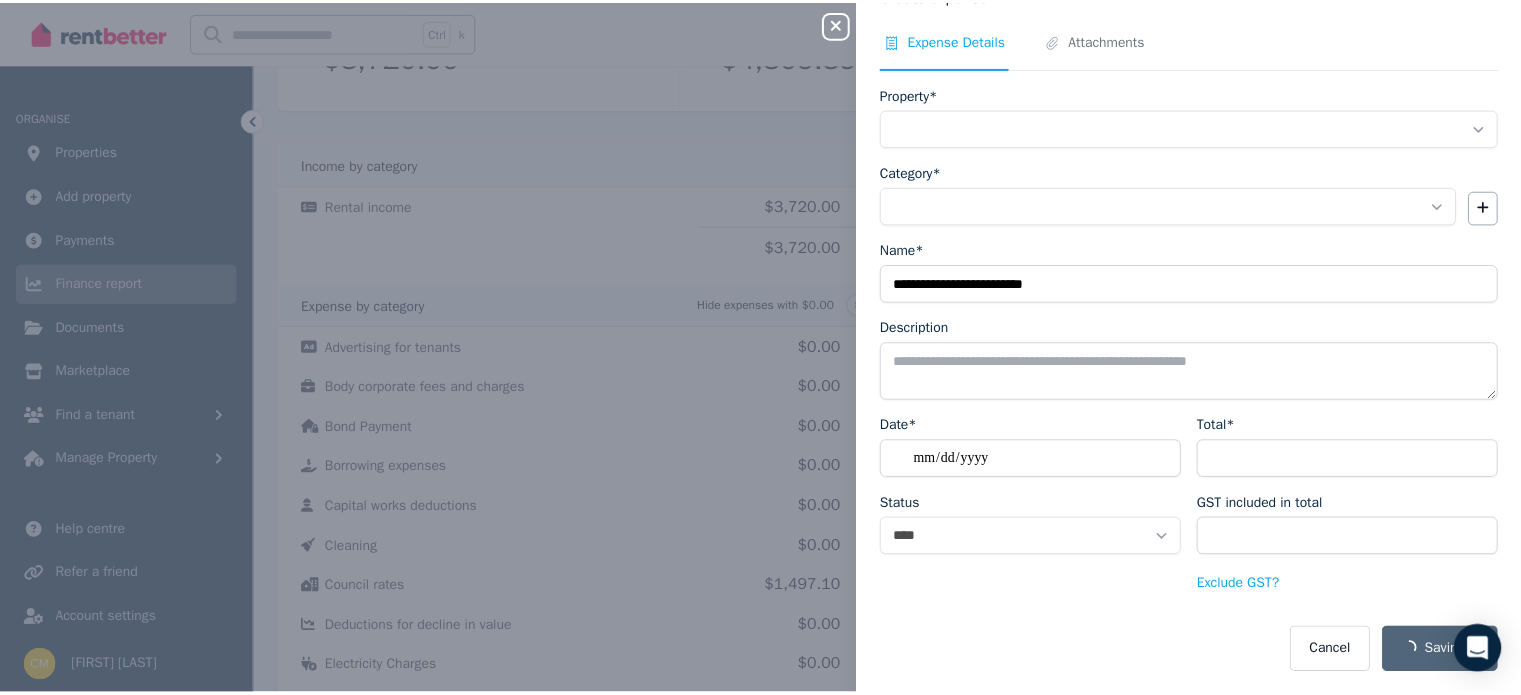 scroll, scrollTop: 17, scrollLeft: 0, axis: vertical 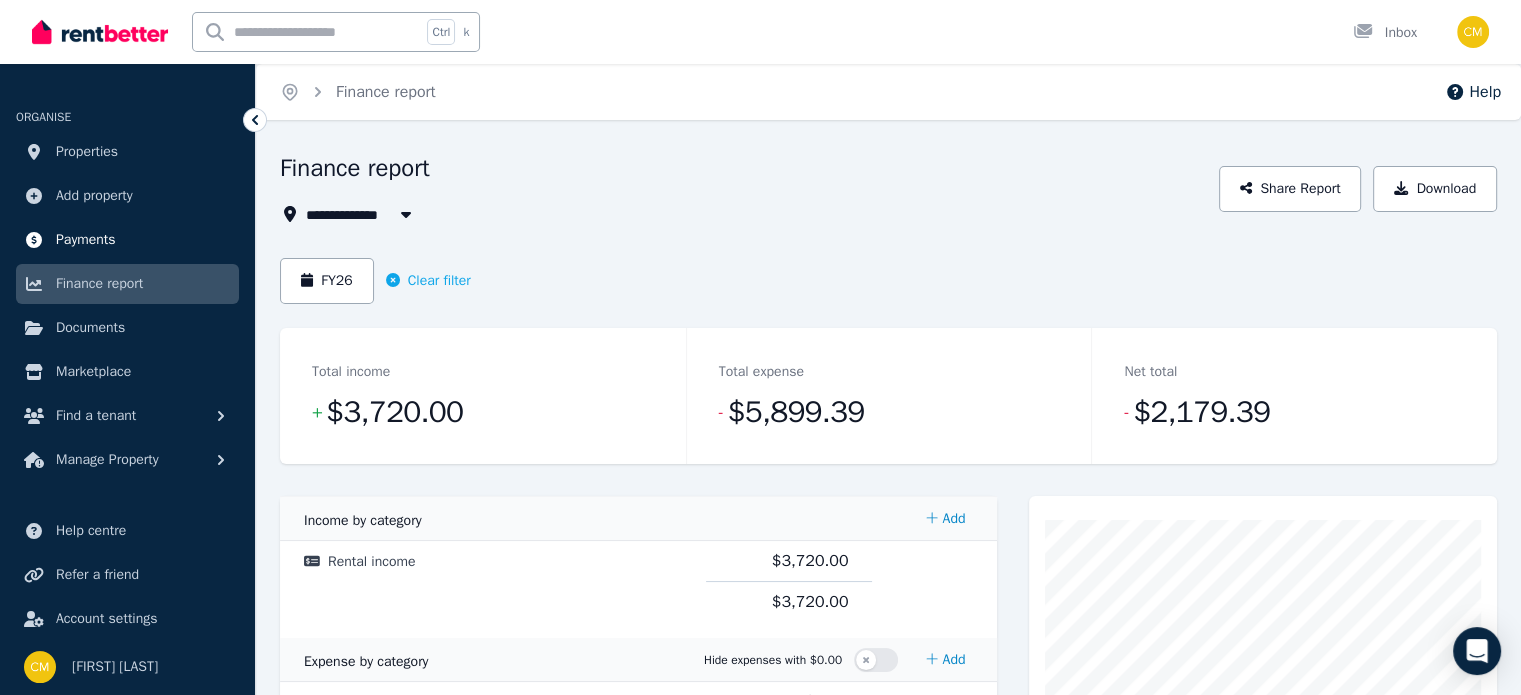 click on "Payments" at bounding box center [86, 240] 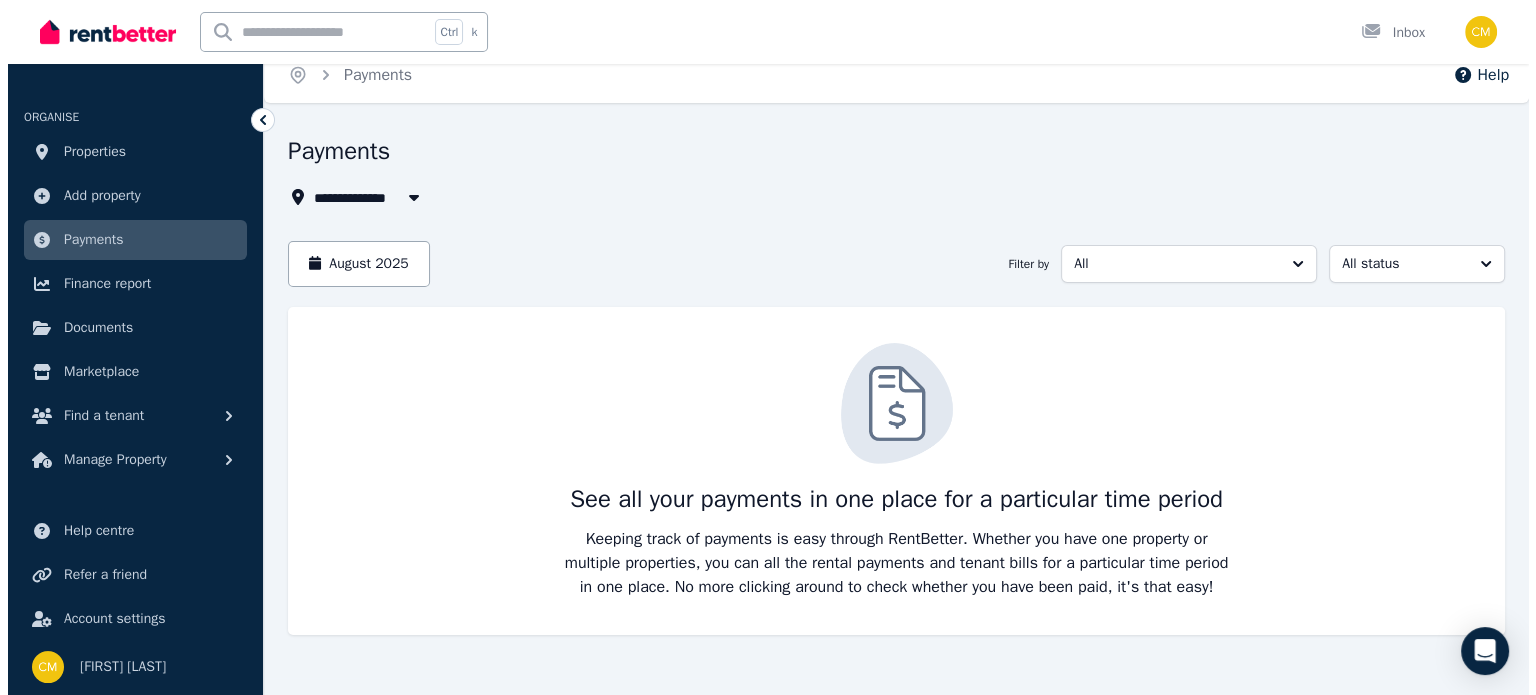 scroll, scrollTop: 26, scrollLeft: 0, axis: vertical 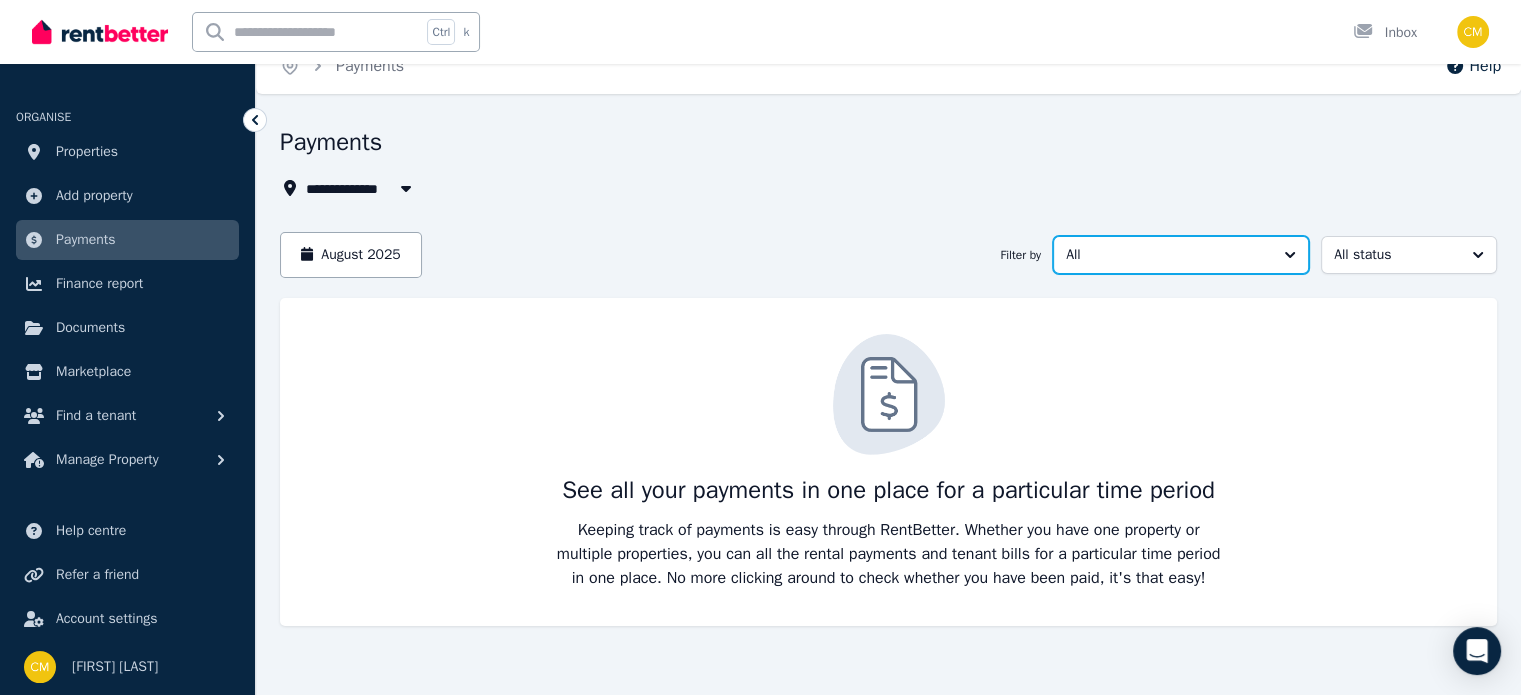 click on "All" at bounding box center (1167, 255) 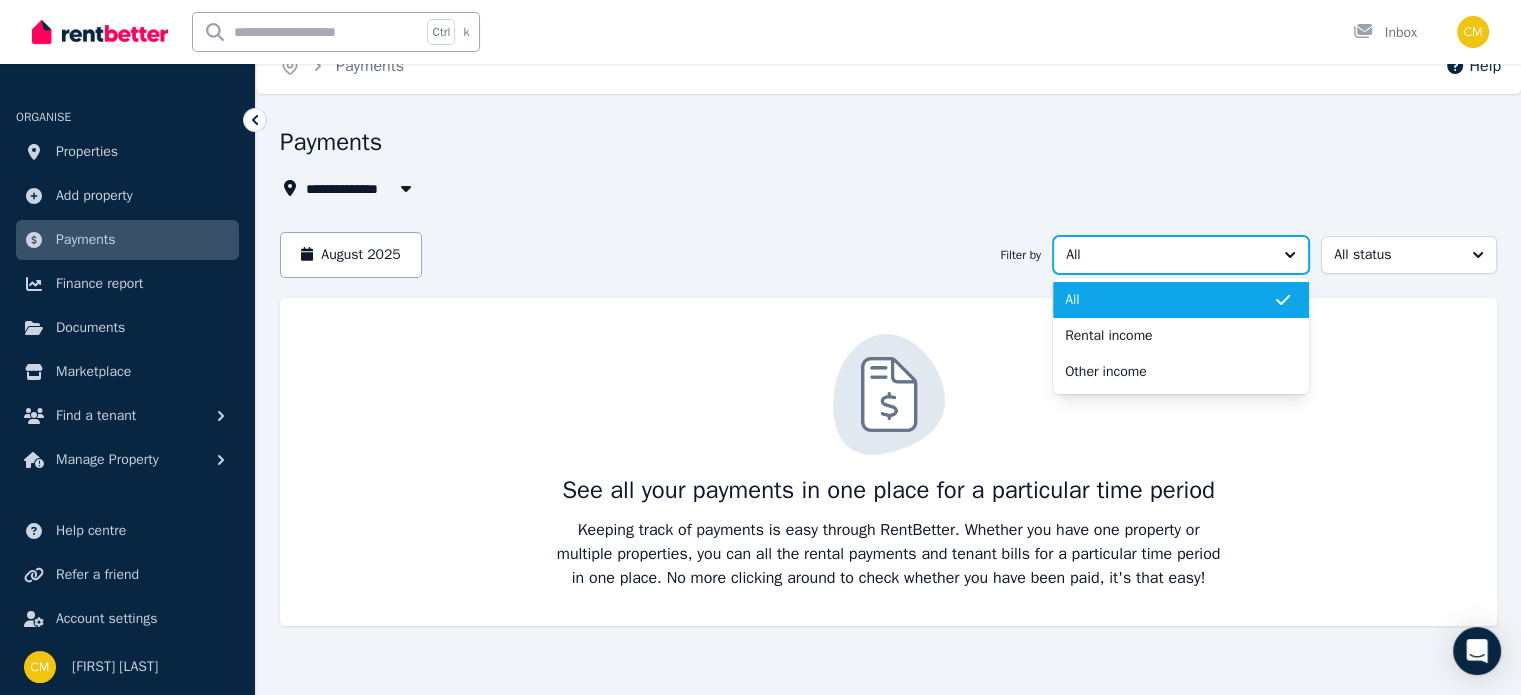 click on "All" at bounding box center (1167, 255) 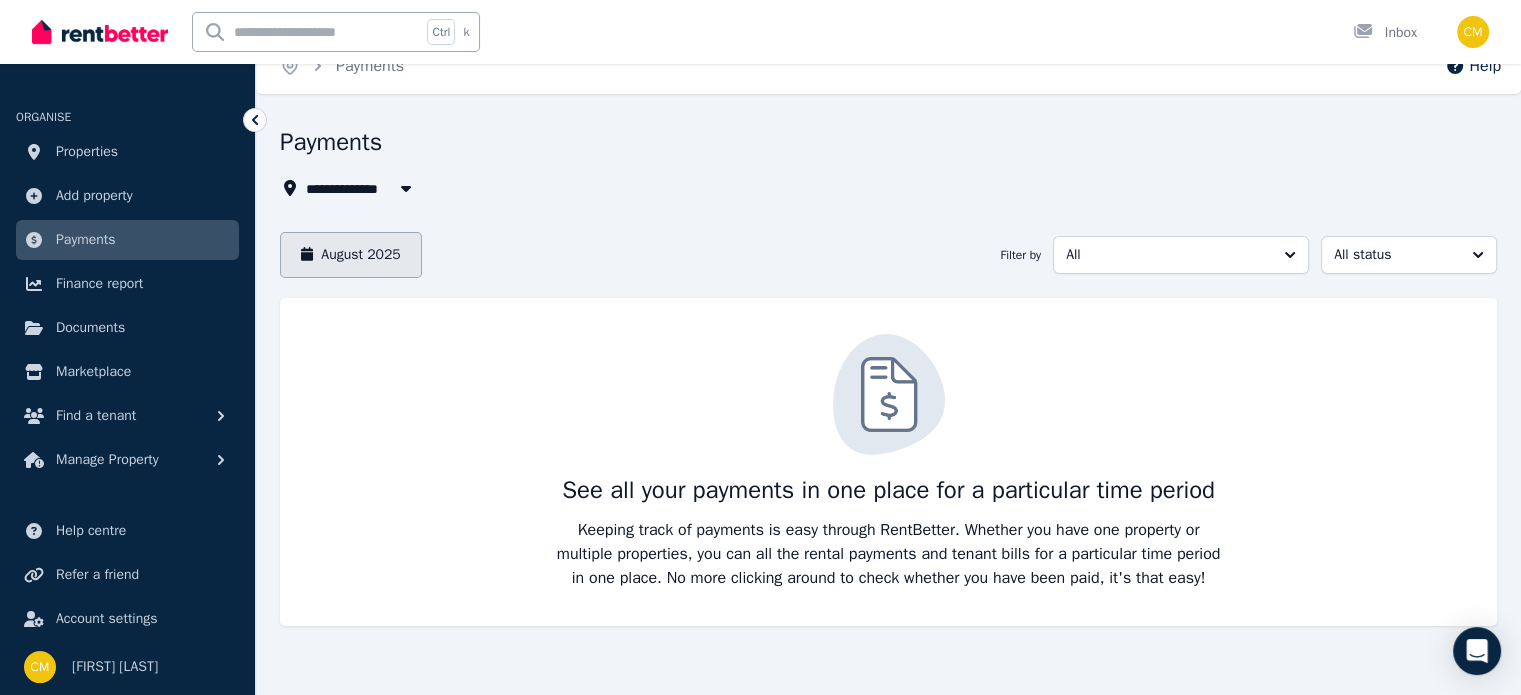 click on "August 2025" at bounding box center (351, 255) 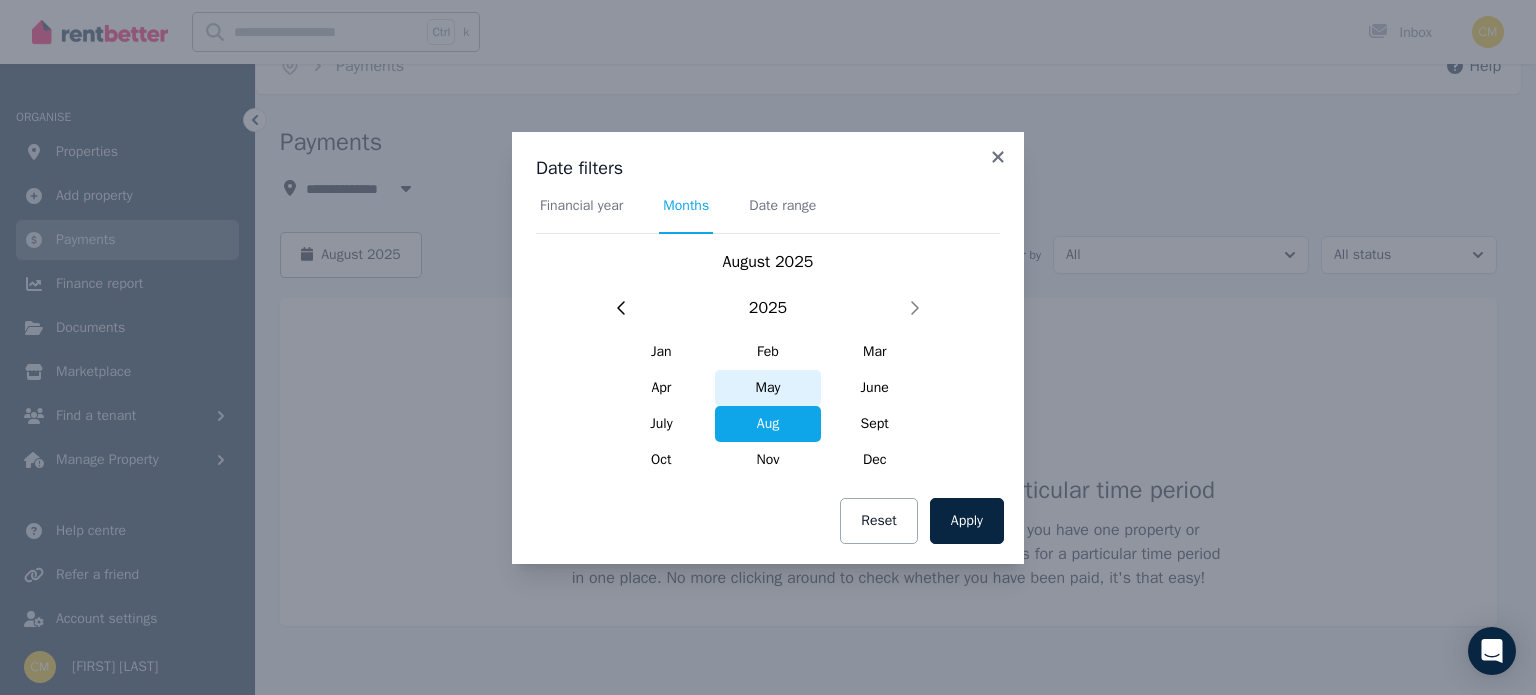 click on "May" at bounding box center (768, 388) 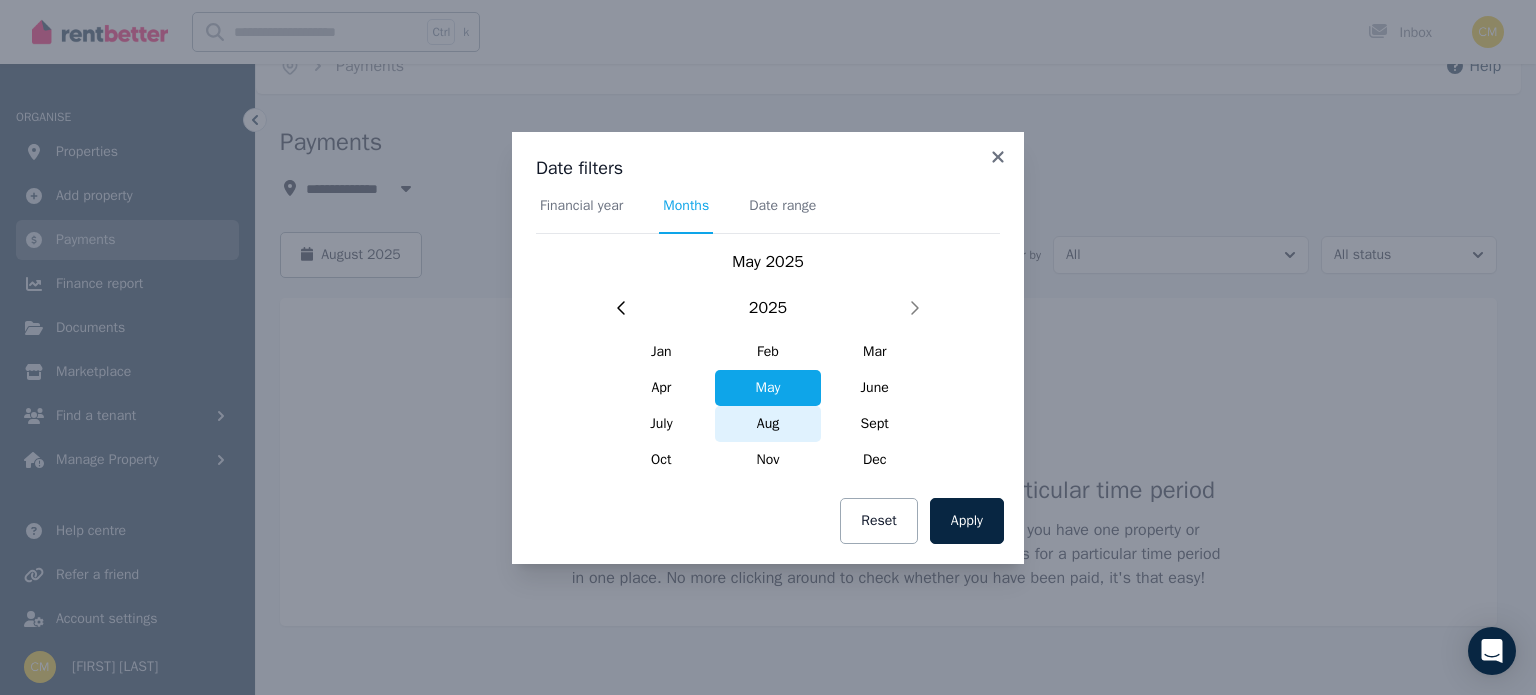 click on "Aug" at bounding box center (768, 424) 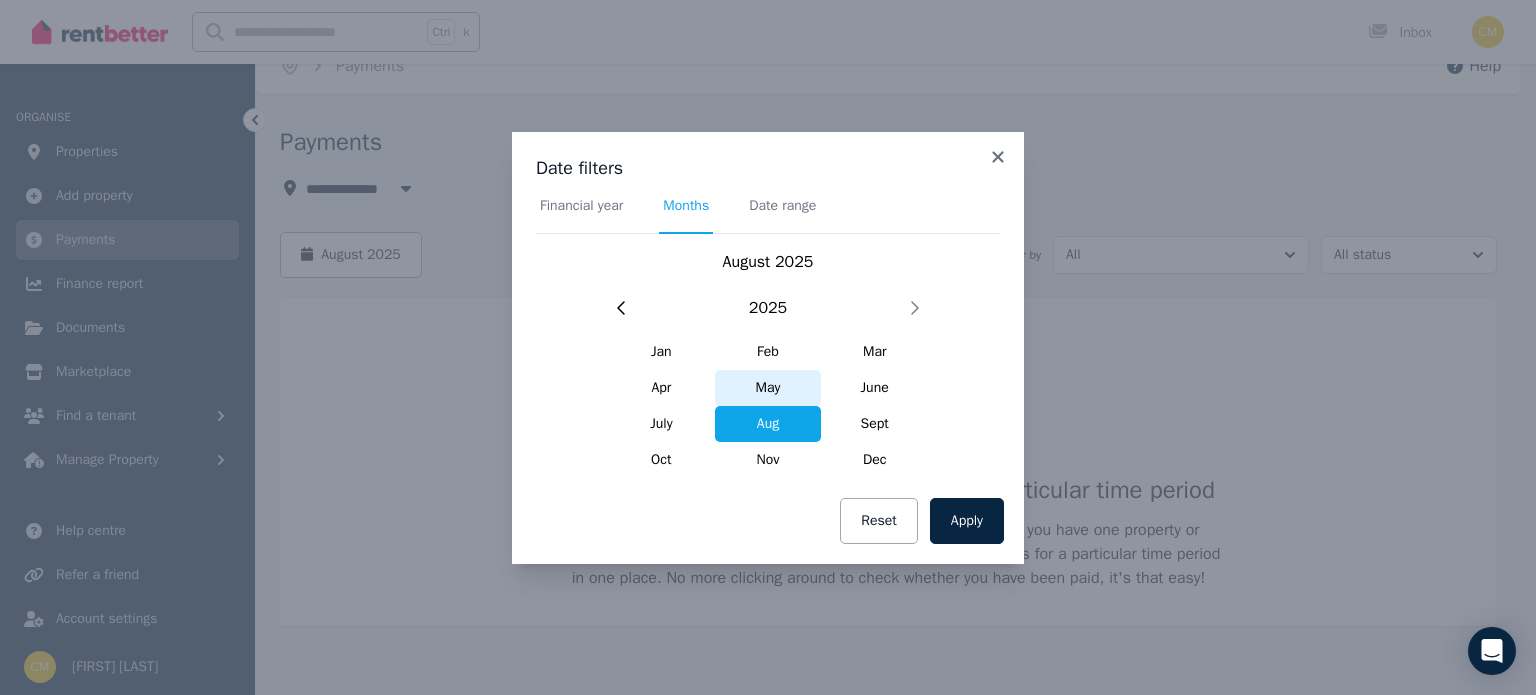 click on "May" at bounding box center (768, 388) 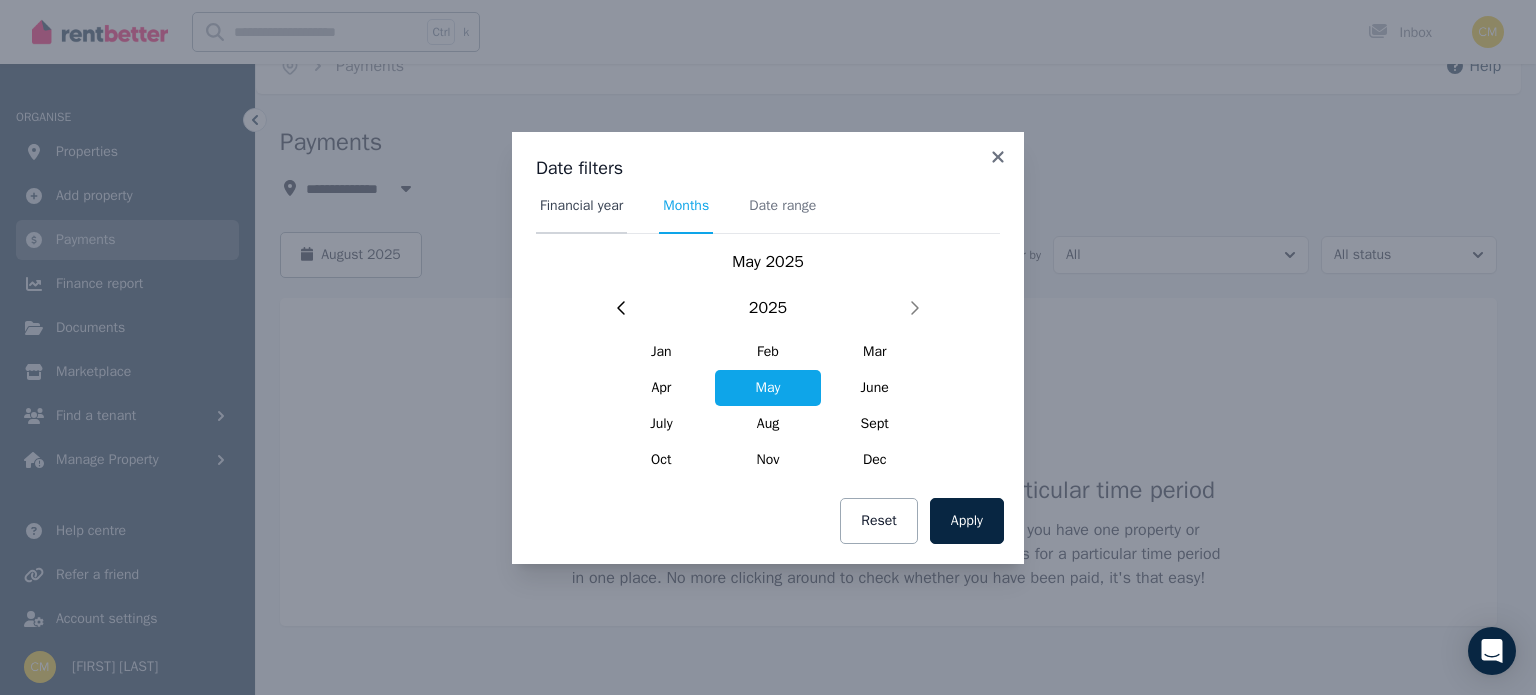 click on "Financial year" at bounding box center [581, 206] 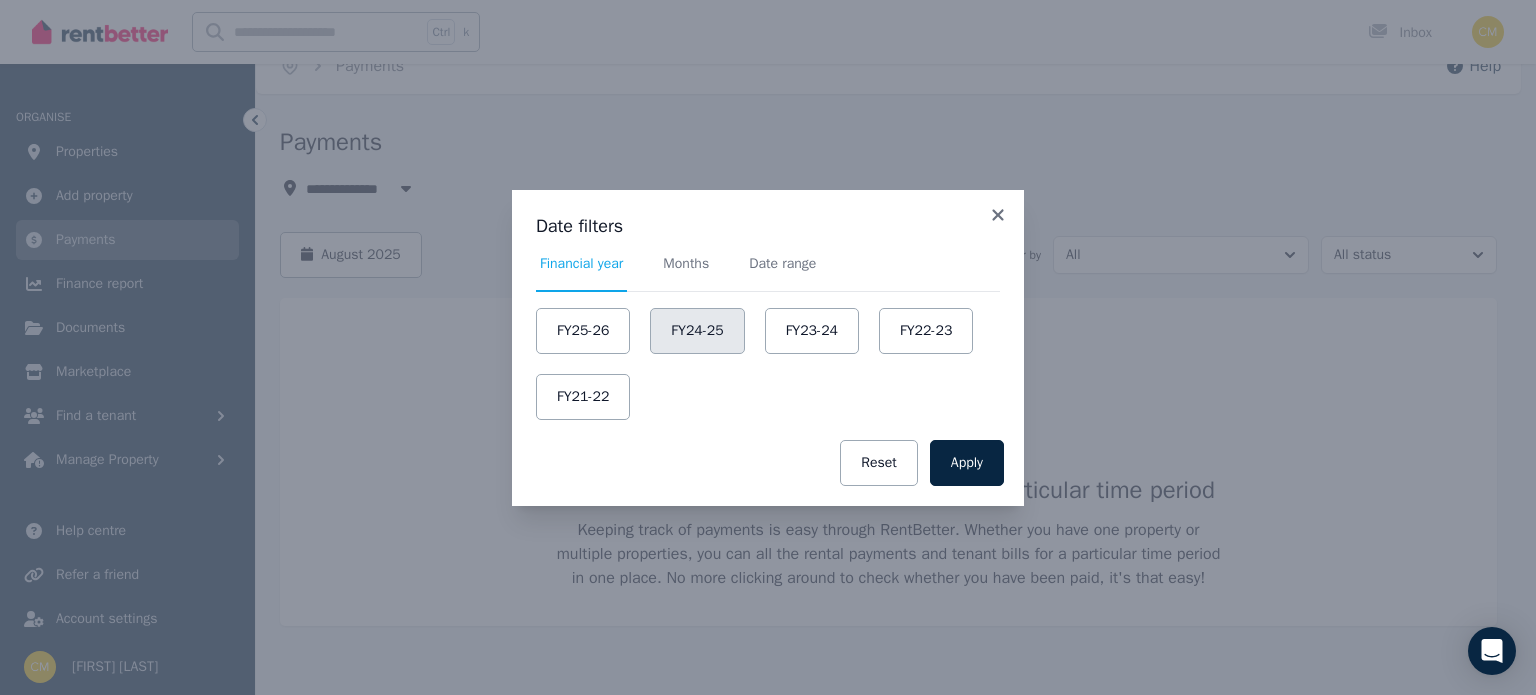 click on "FY24-25" at bounding box center [697, 331] 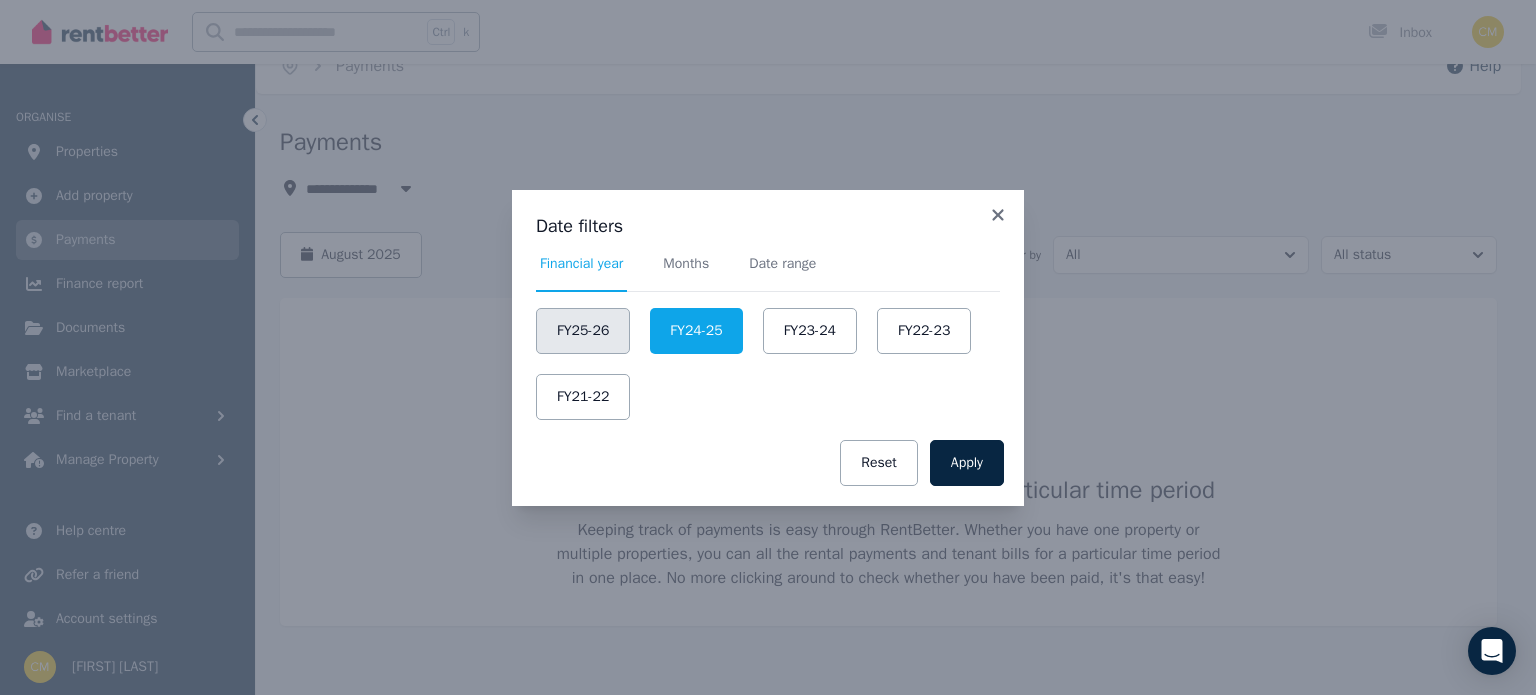 click on "FY25-26" at bounding box center [583, 331] 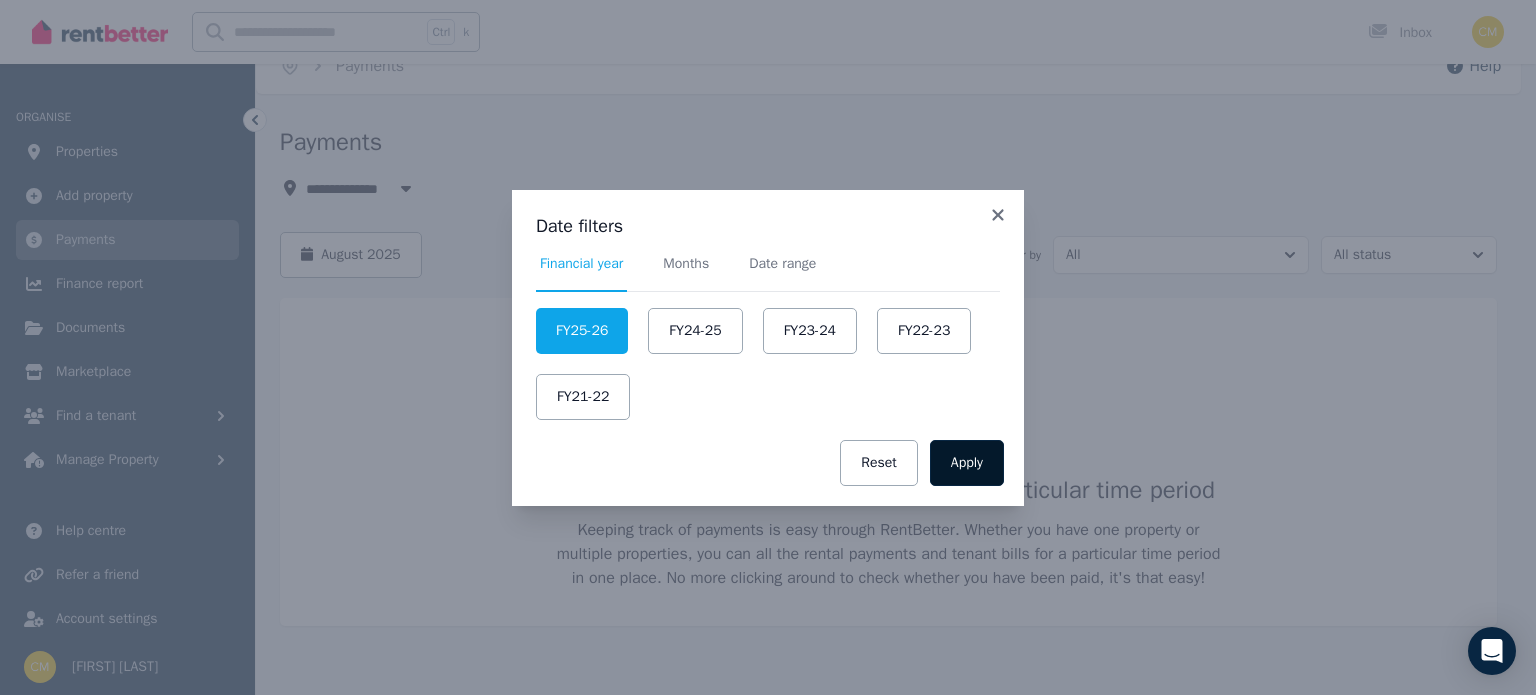 click on "Apply" at bounding box center [967, 463] 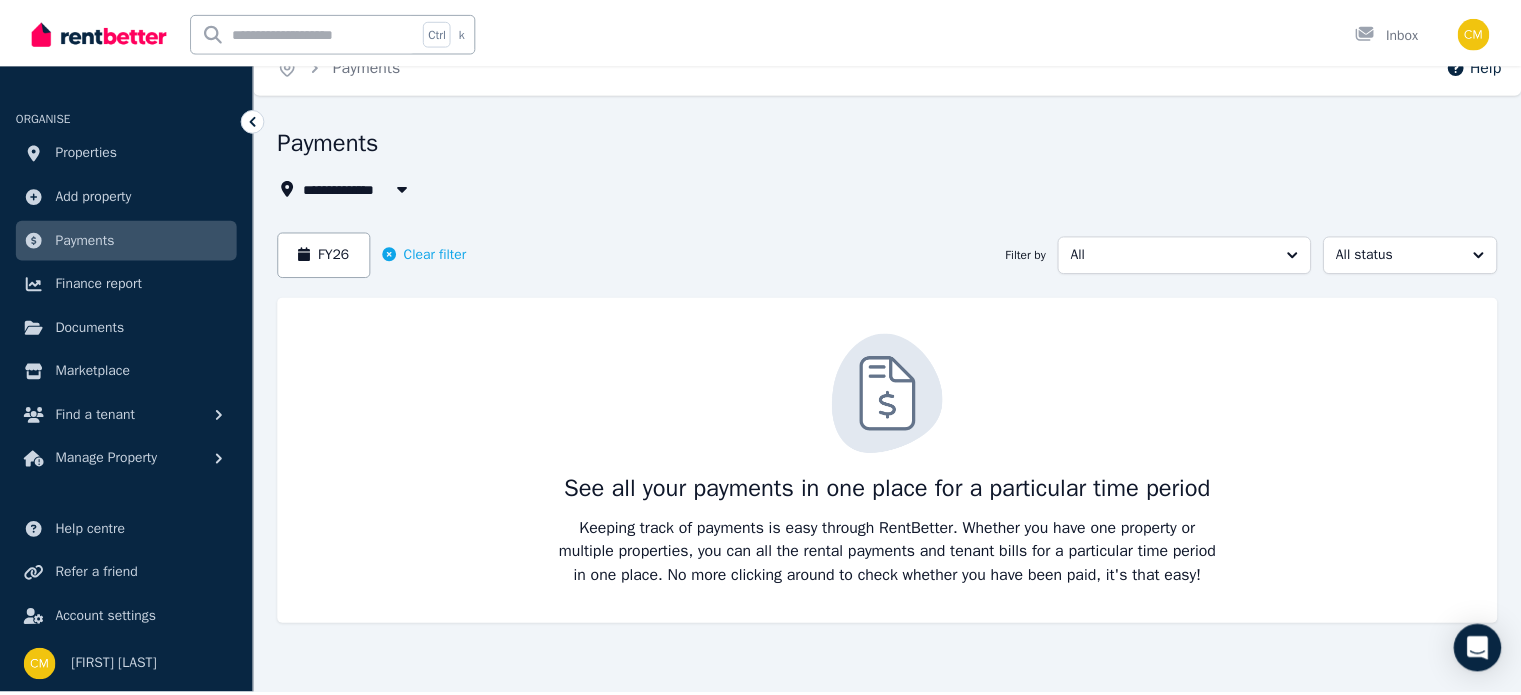 scroll, scrollTop: 0, scrollLeft: 0, axis: both 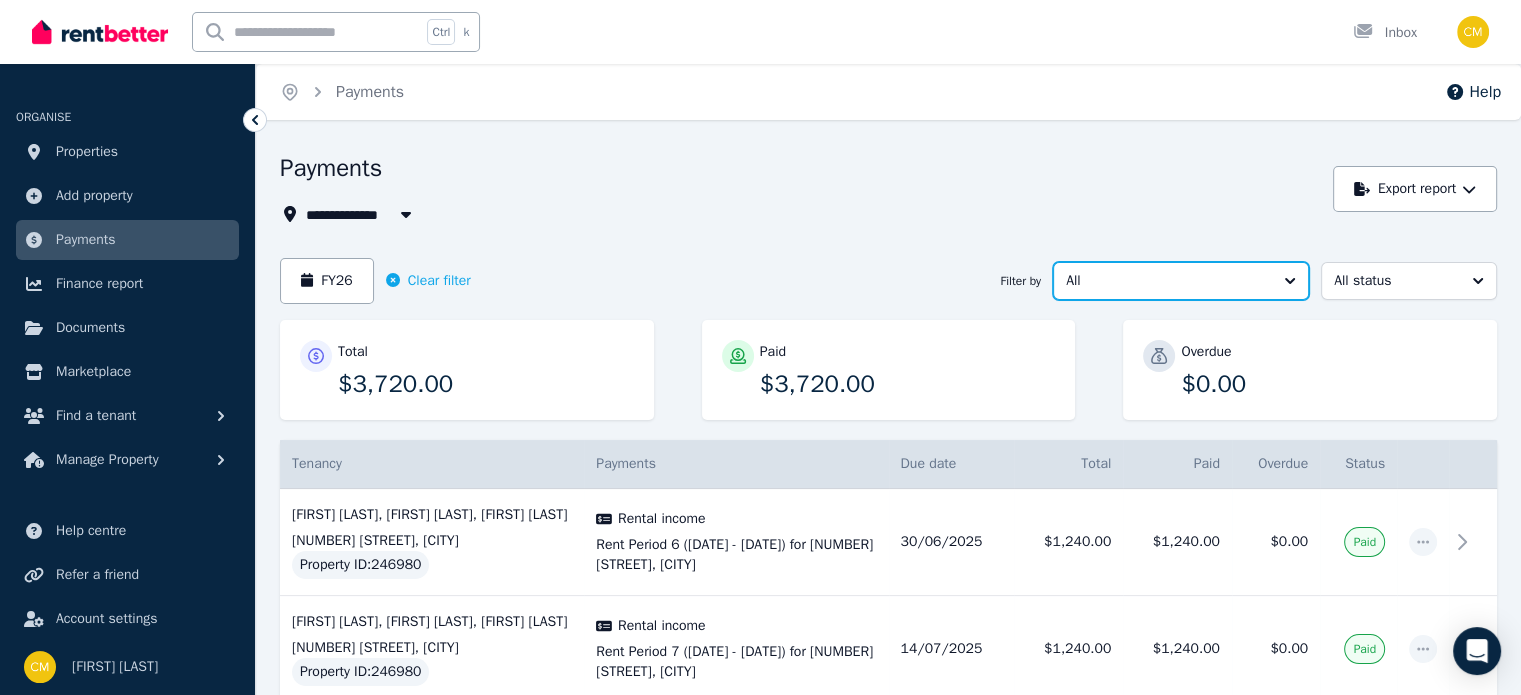 click on "All" at bounding box center [1167, 281] 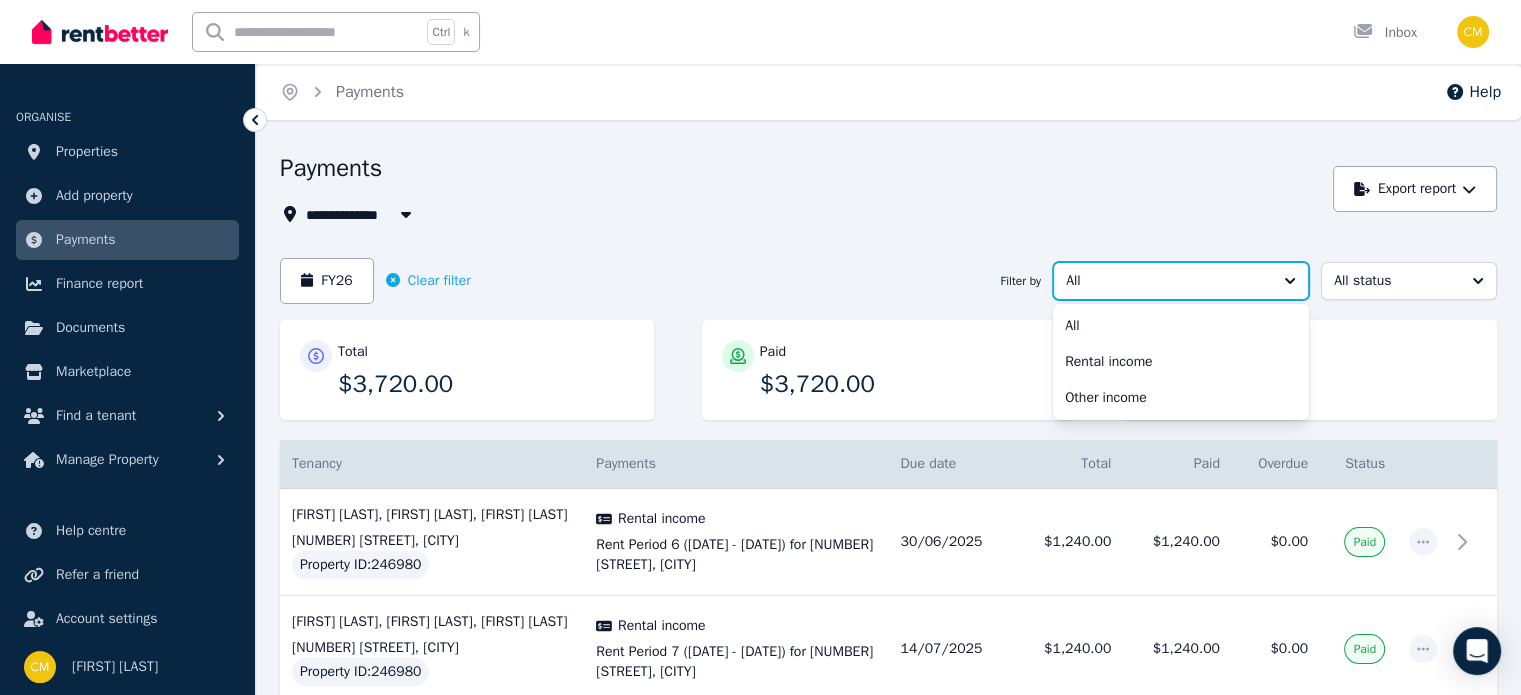 click on "All" at bounding box center [1167, 281] 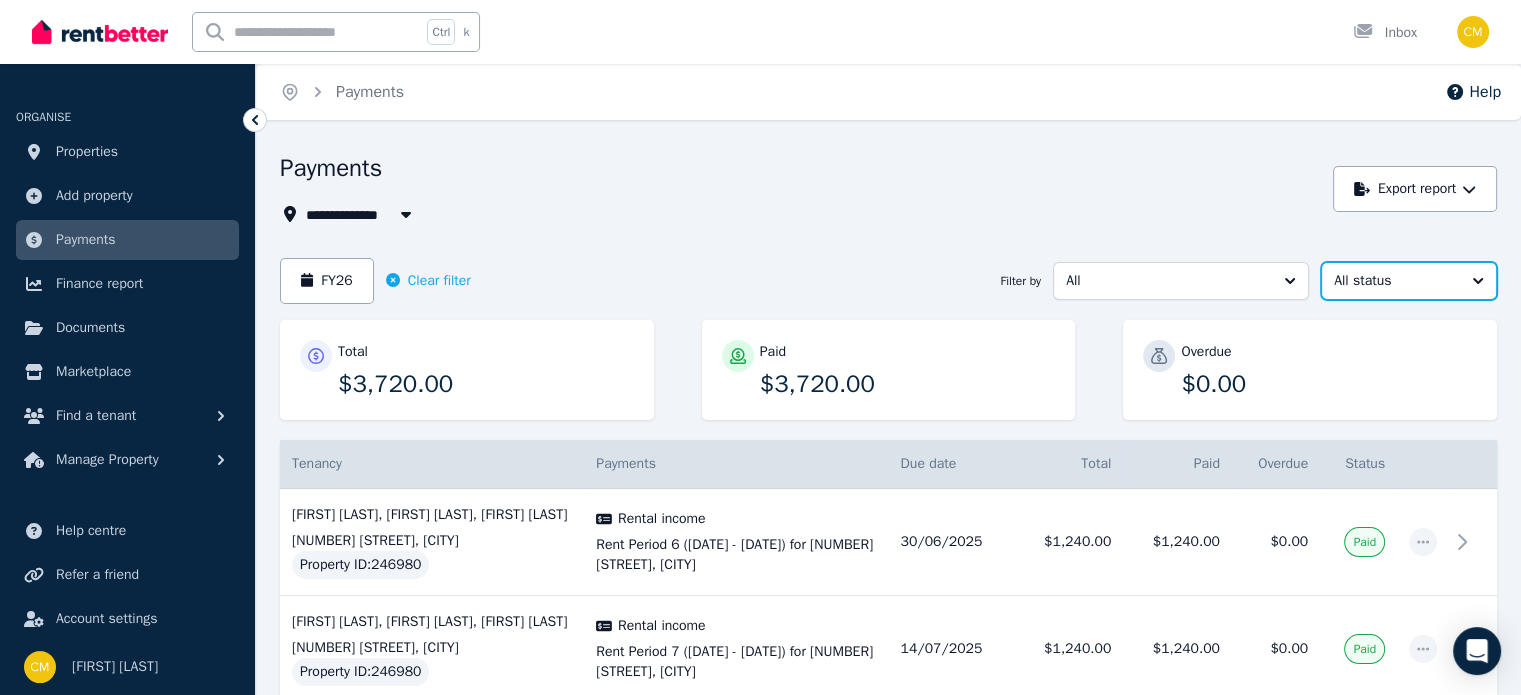 click on "All status" at bounding box center (1395, 281) 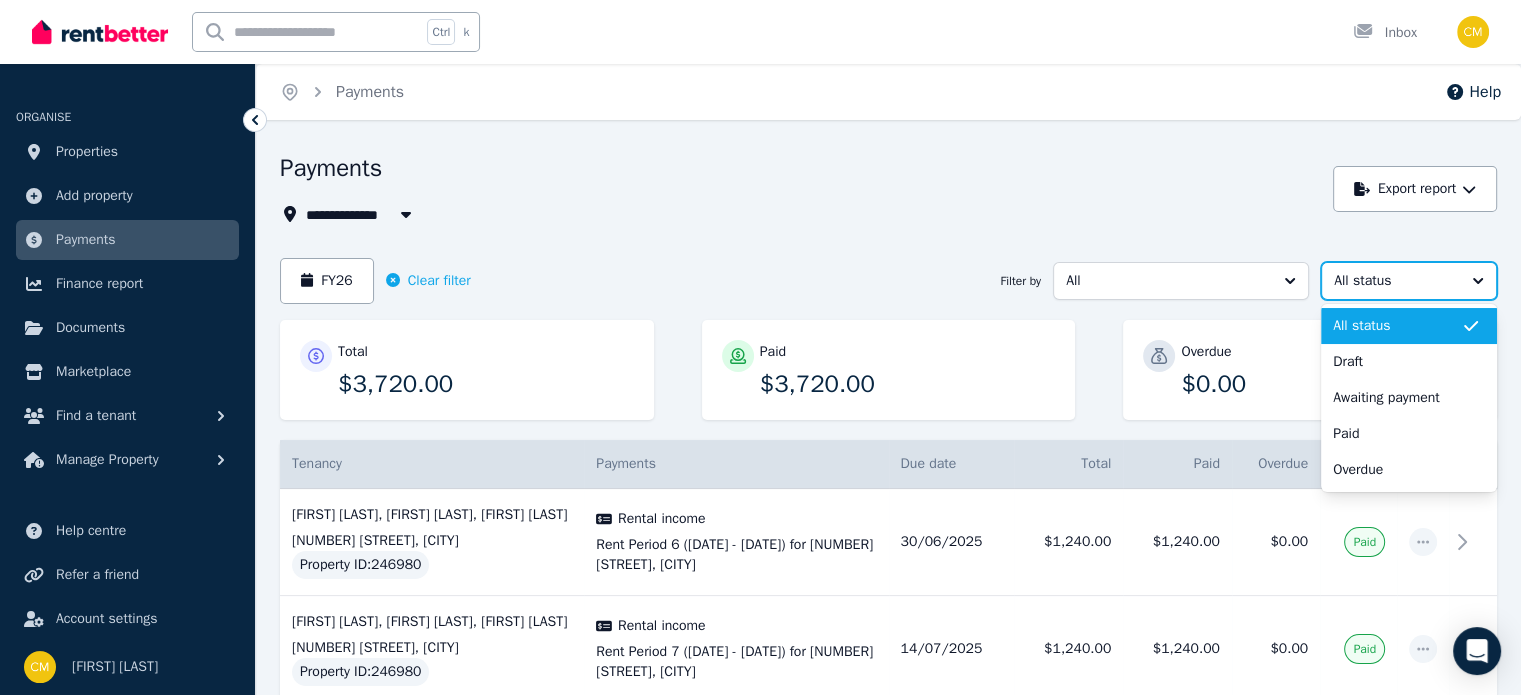 click on "All status" at bounding box center (1395, 281) 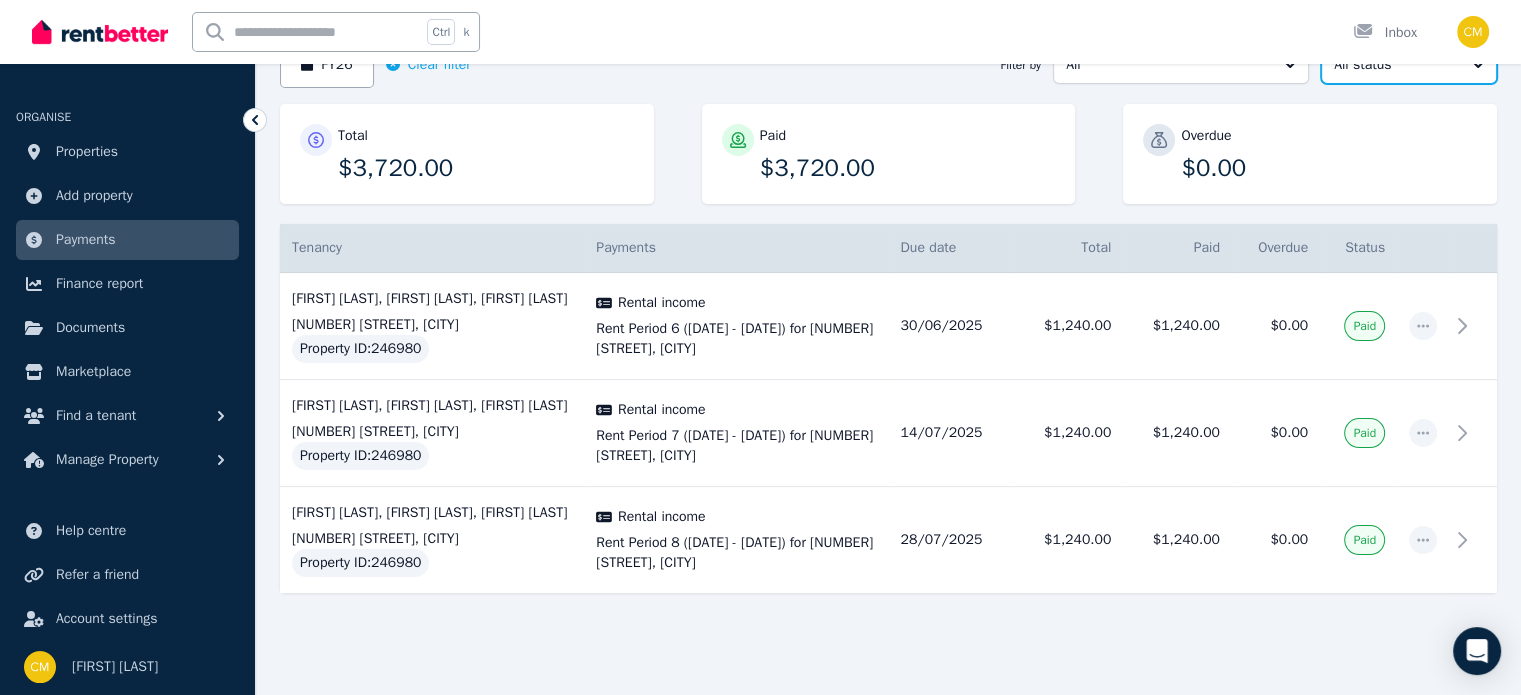 scroll, scrollTop: 220, scrollLeft: 0, axis: vertical 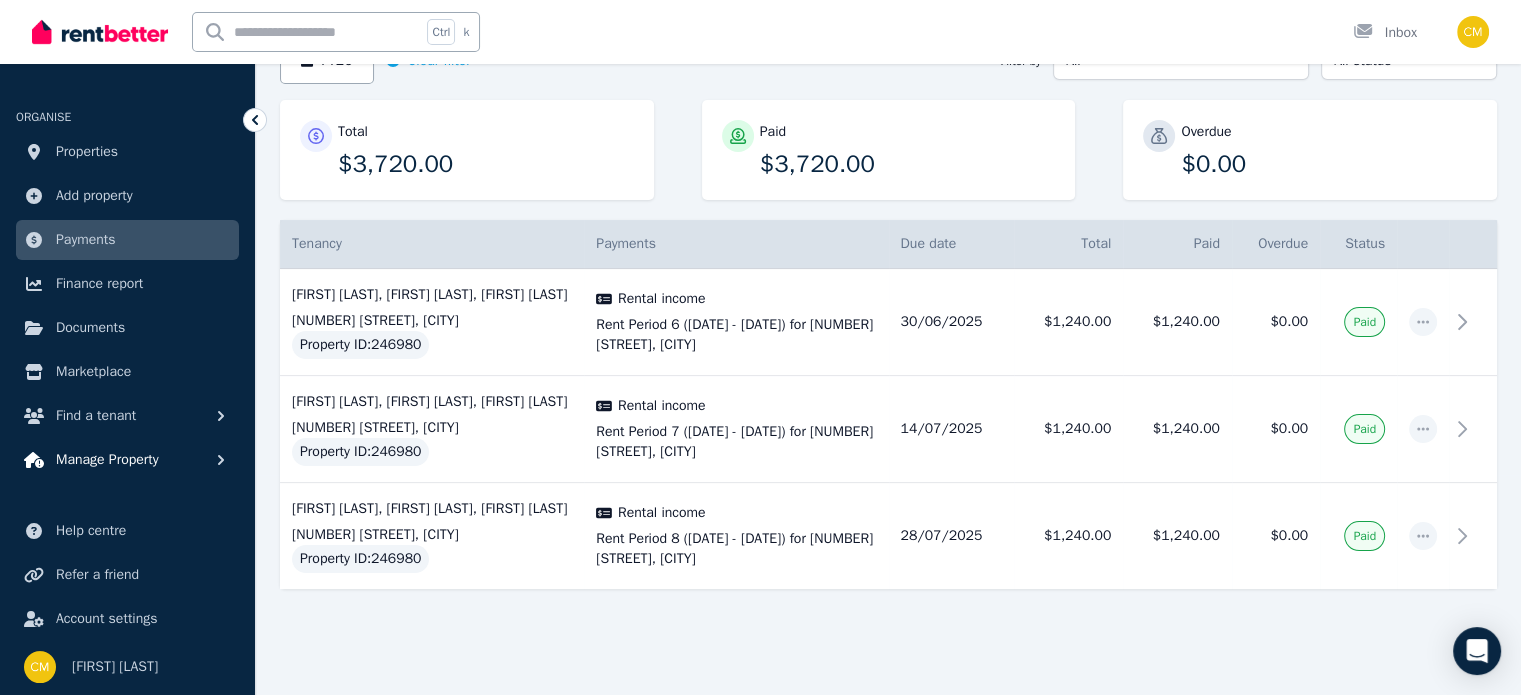 click on "Manage Property" at bounding box center [107, 460] 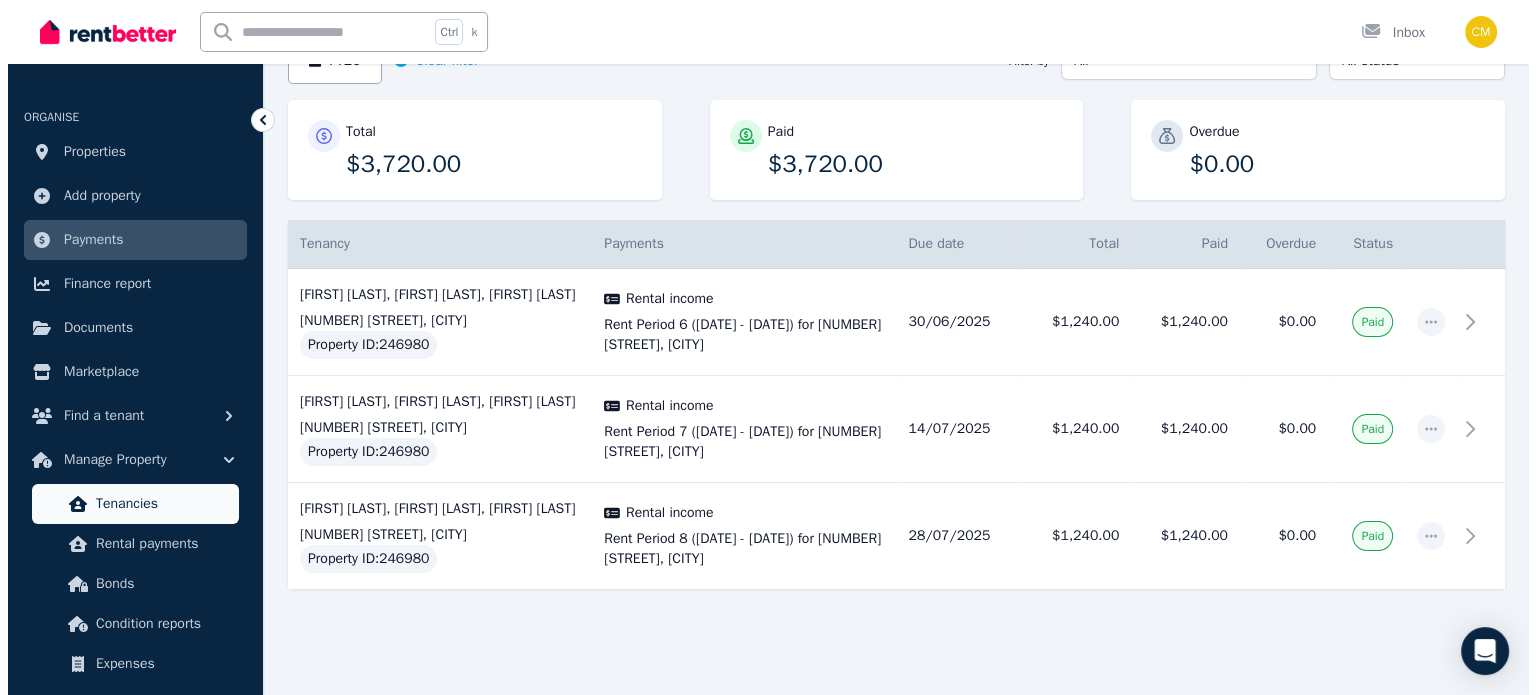 scroll, scrollTop: 100, scrollLeft: 0, axis: vertical 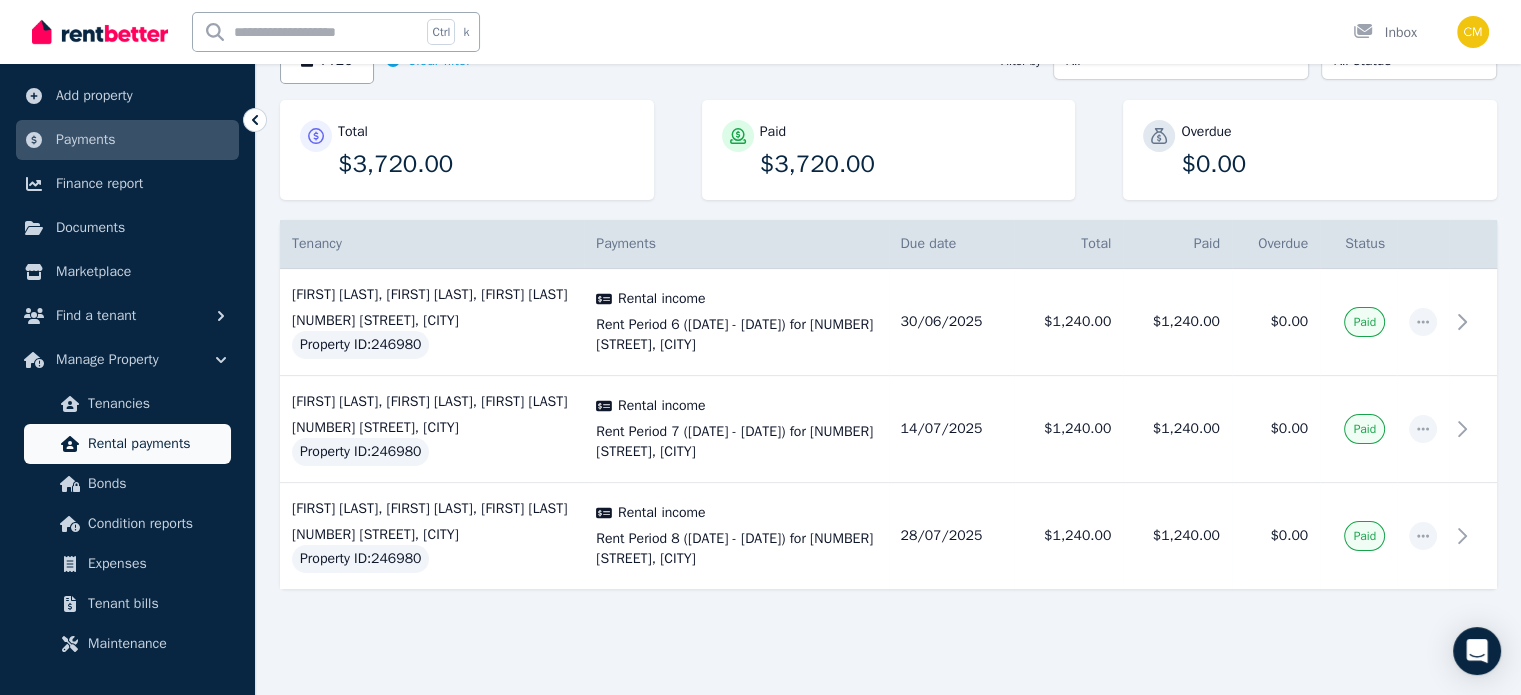 click on "Rental payments" at bounding box center (127, 444) 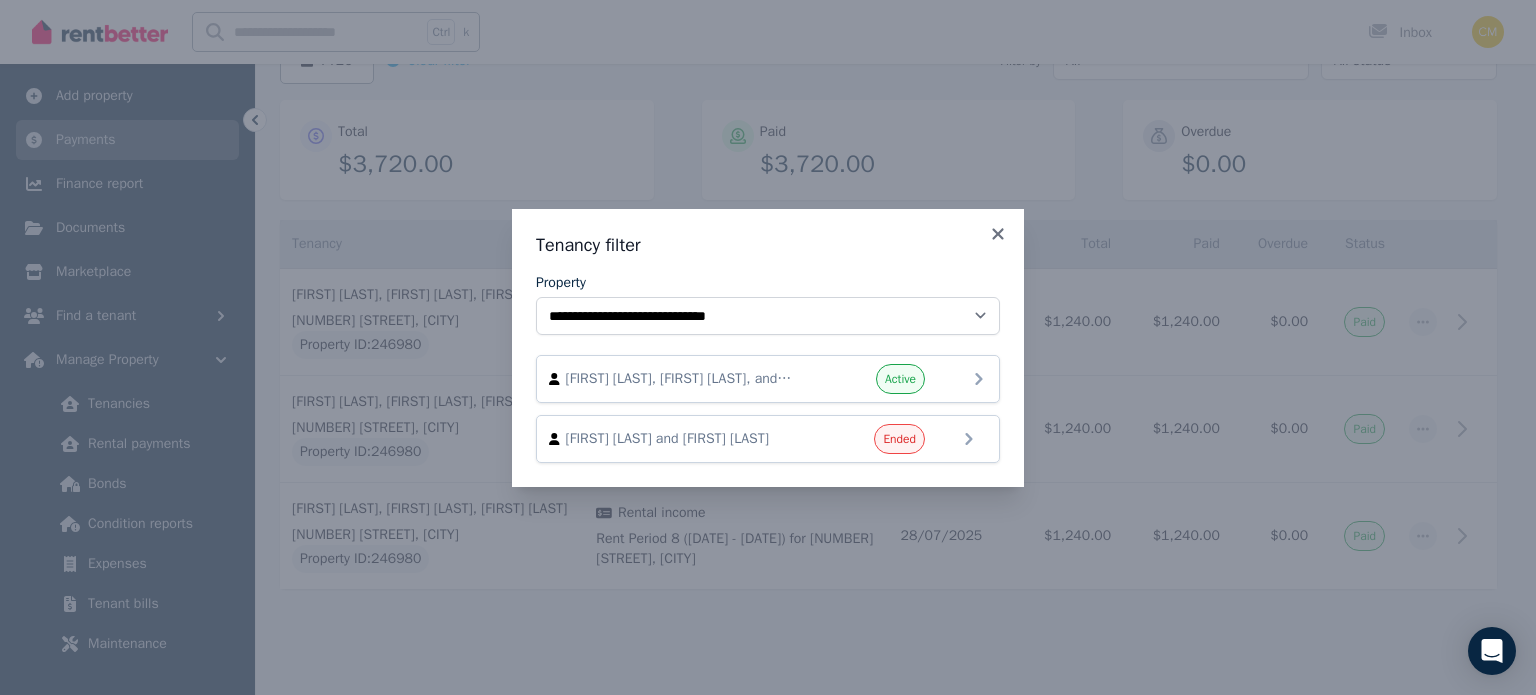 click 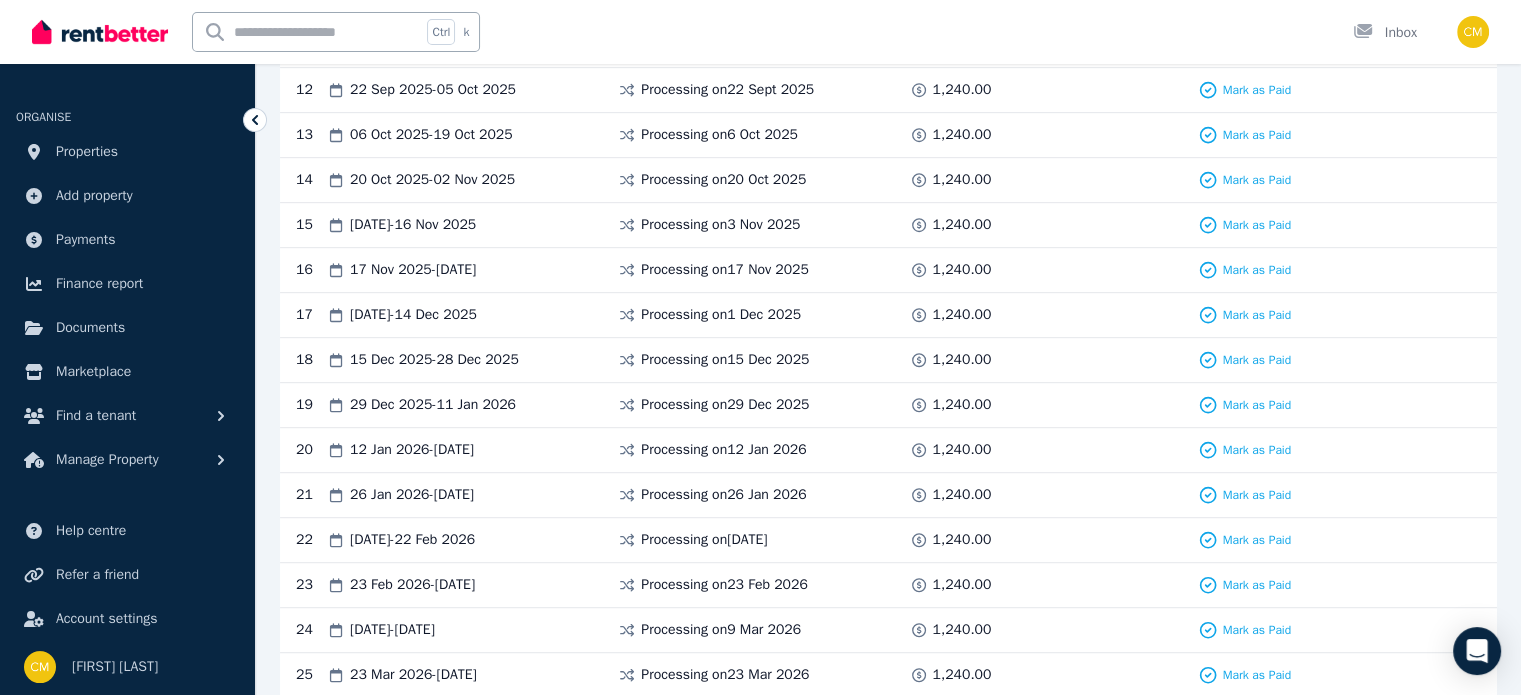 scroll, scrollTop: 1227, scrollLeft: 0, axis: vertical 